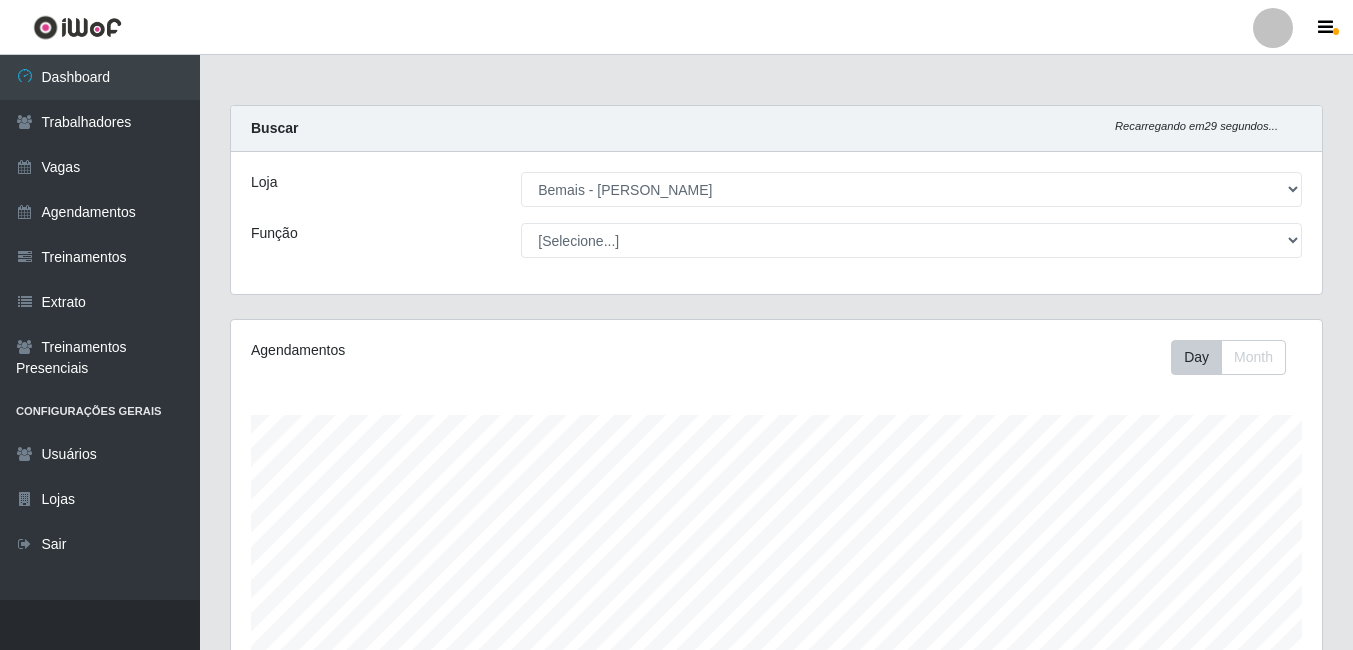 select on "230" 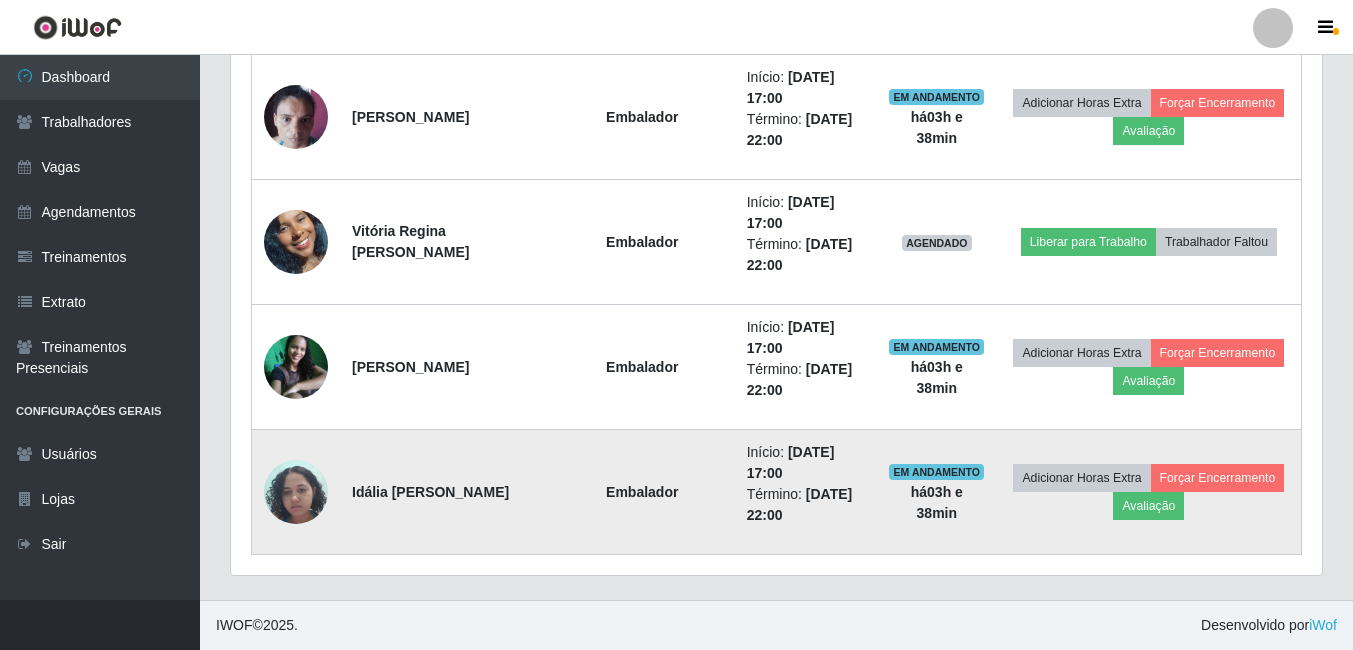 scroll, scrollTop: 999585, scrollLeft: 998909, axis: both 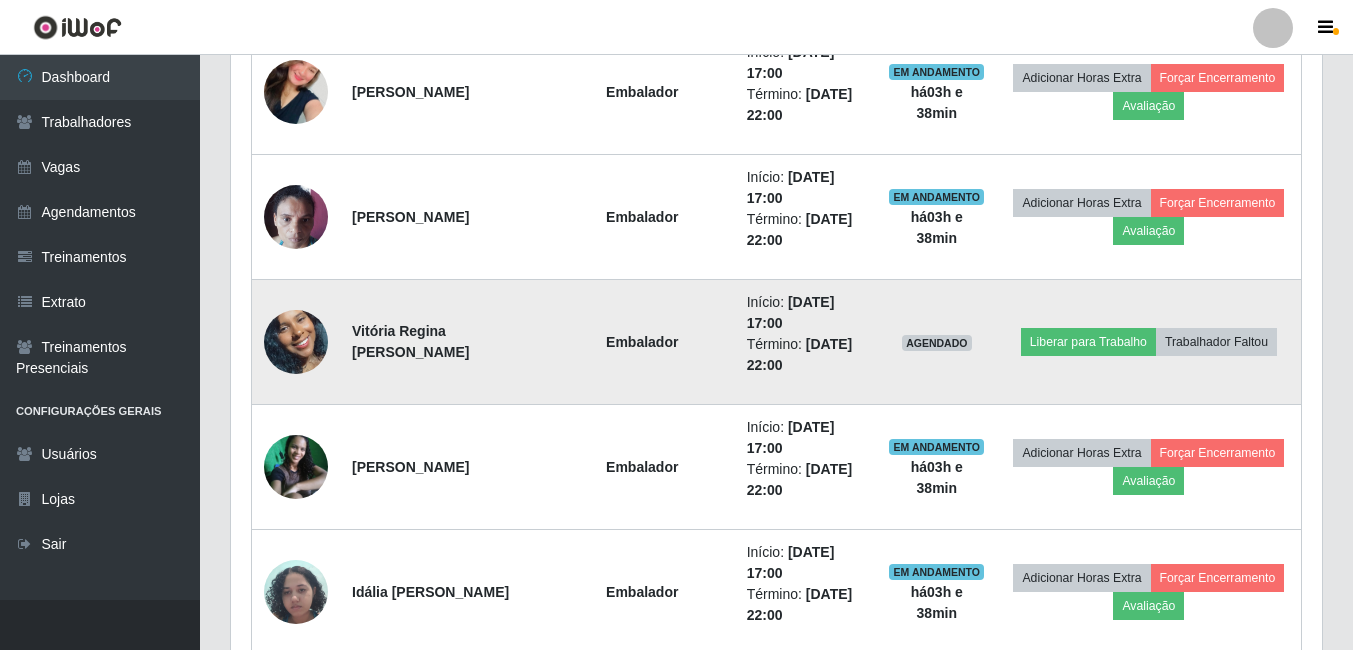 click at bounding box center [296, 342] 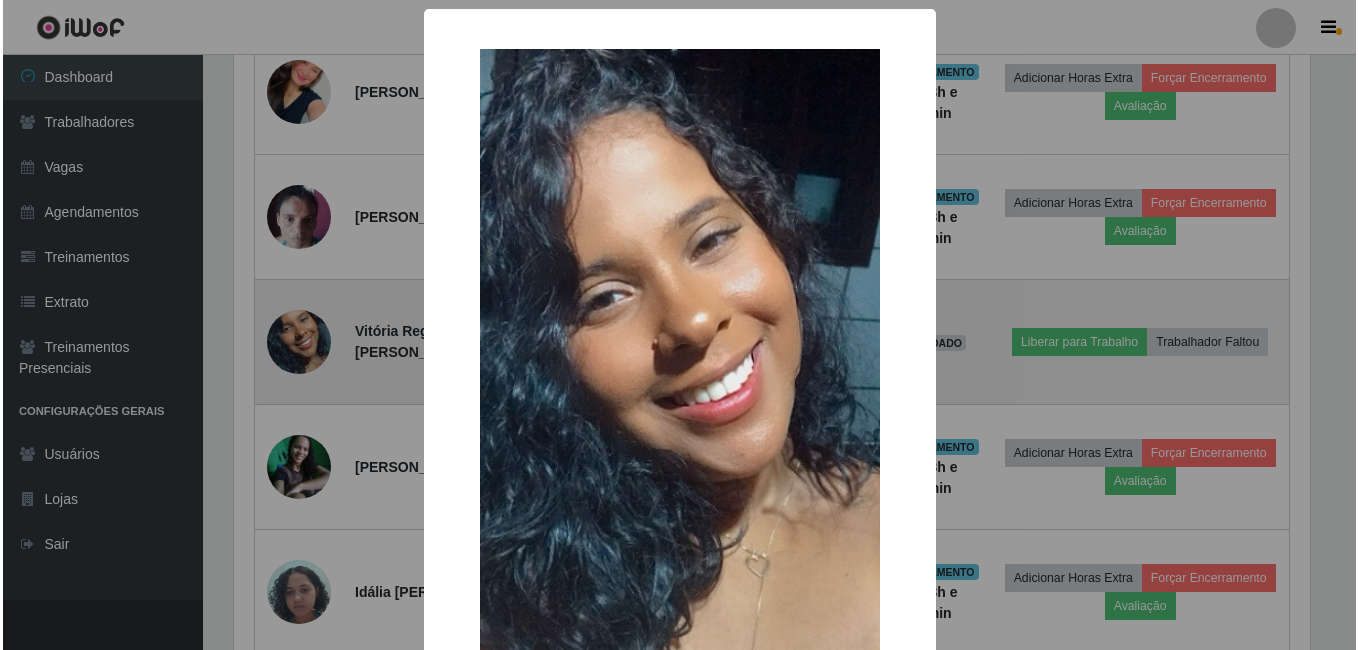 scroll, scrollTop: 999585, scrollLeft: 998919, axis: both 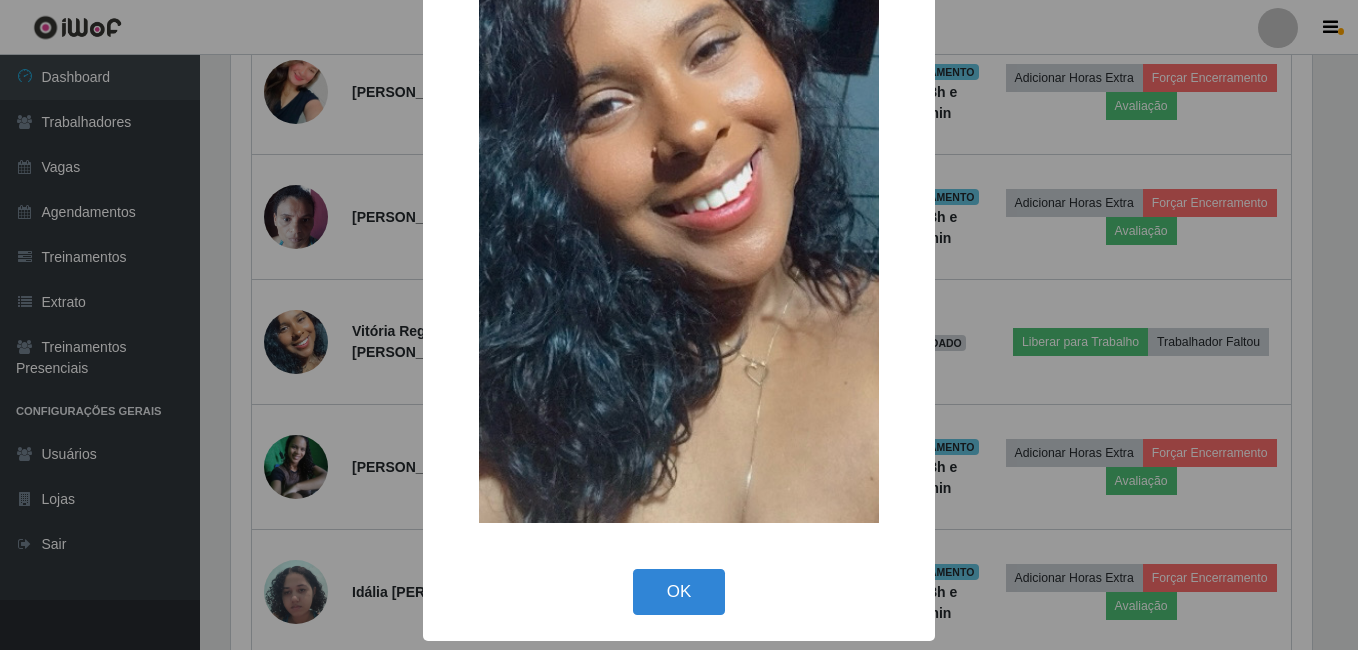 click on "OK" at bounding box center (679, 592) 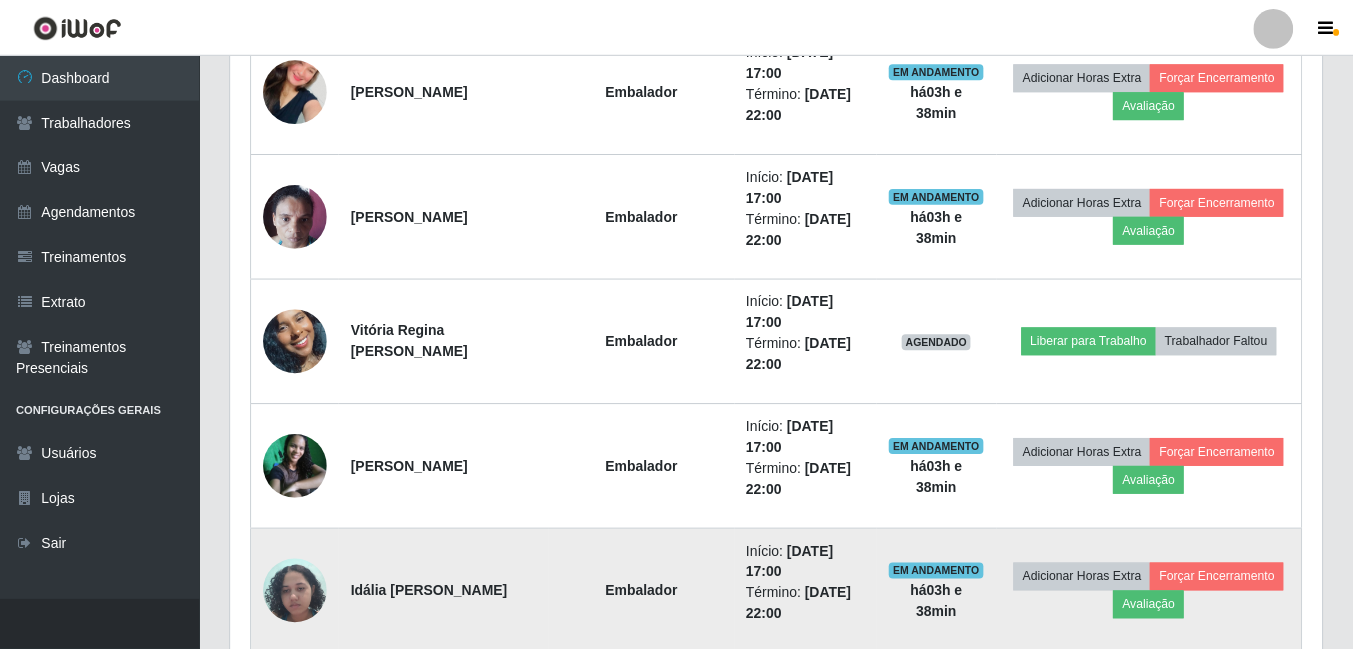 scroll, scrollTop: 999585, scrollLeft: 998909, axis: both 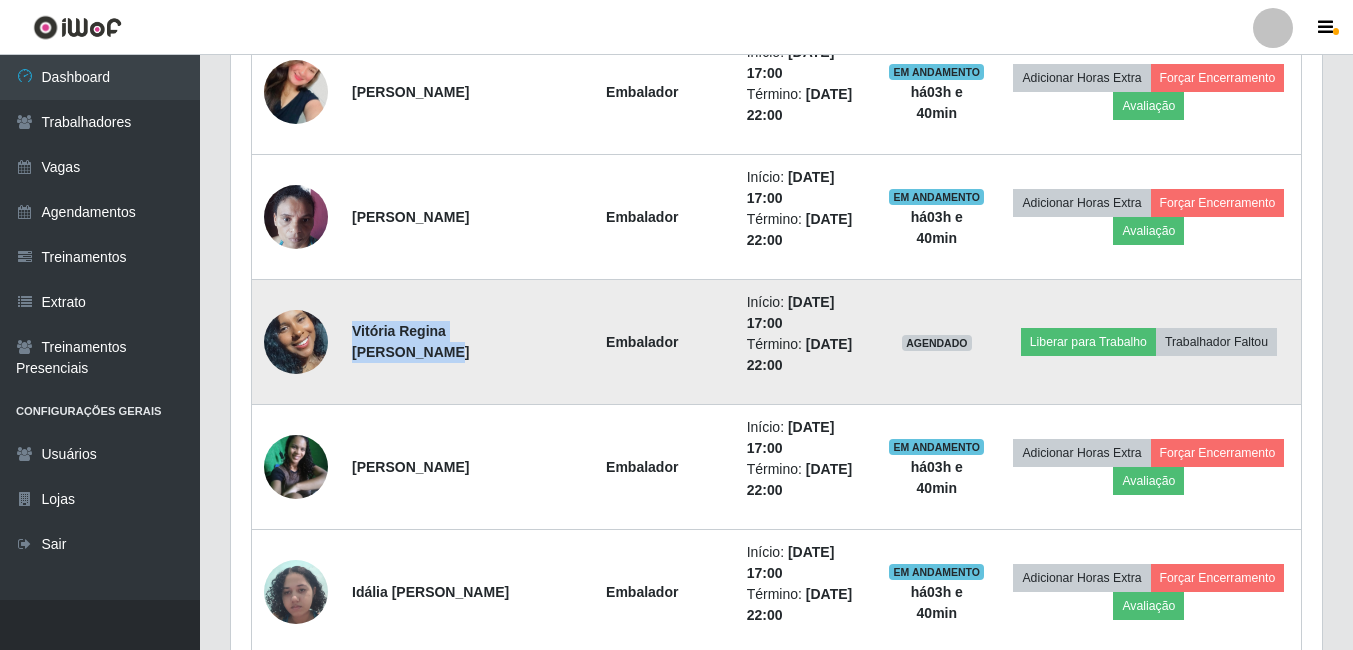drag, startPoint x: 354, startPoint y: 333, endPoint x: 389, endPoint y: 350, distance: 38.910152 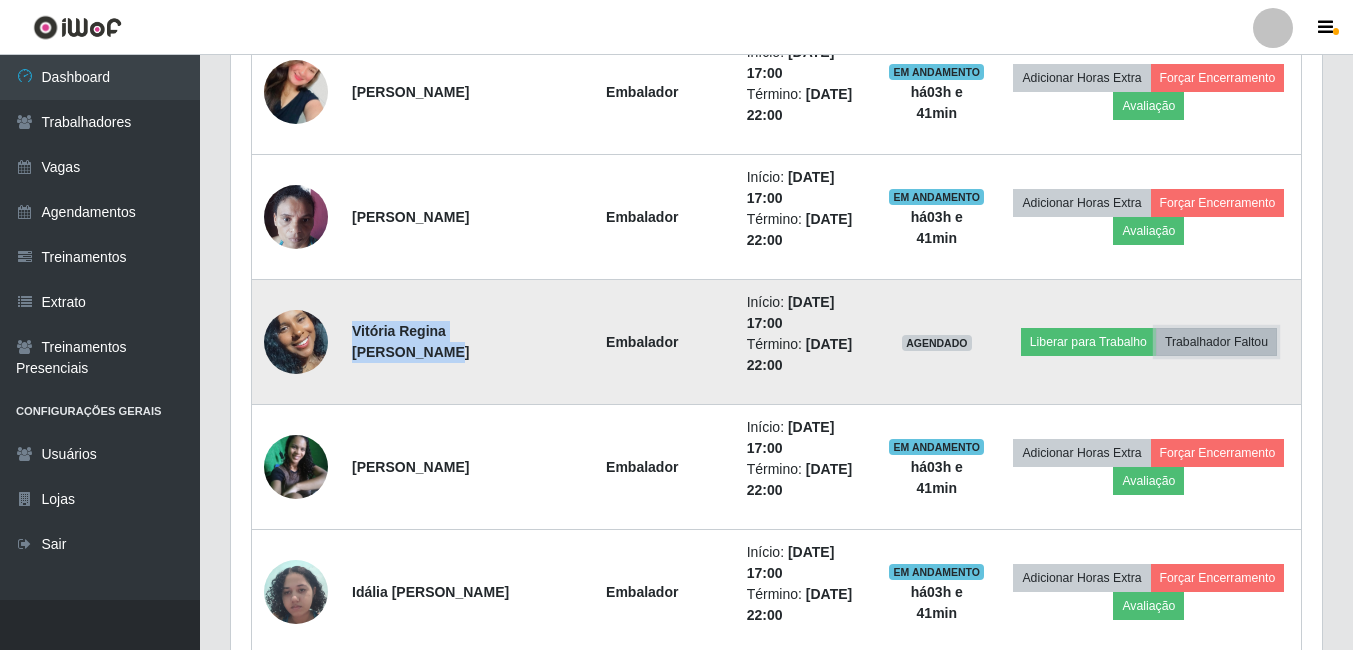 click on "Trabalhador Faltou" at bounding box center (1216, 342) 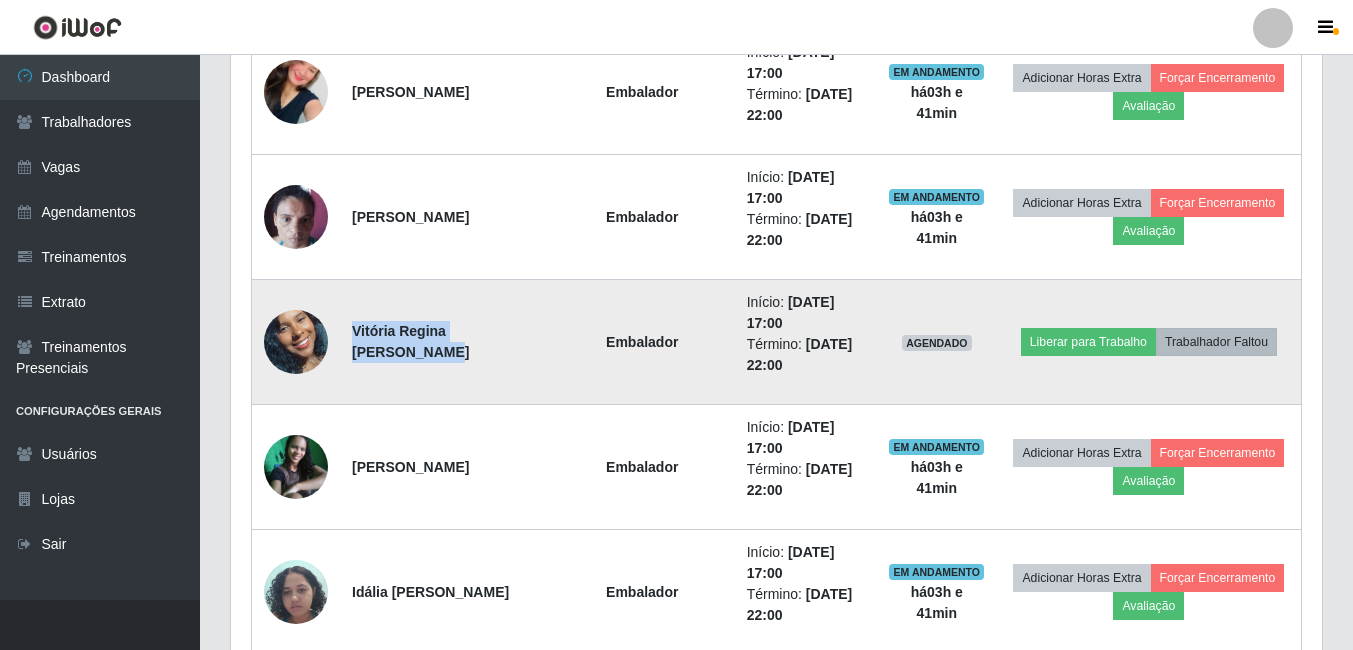 scroll, scrollTop: 999585, scrollLeft: 998919, axis: both 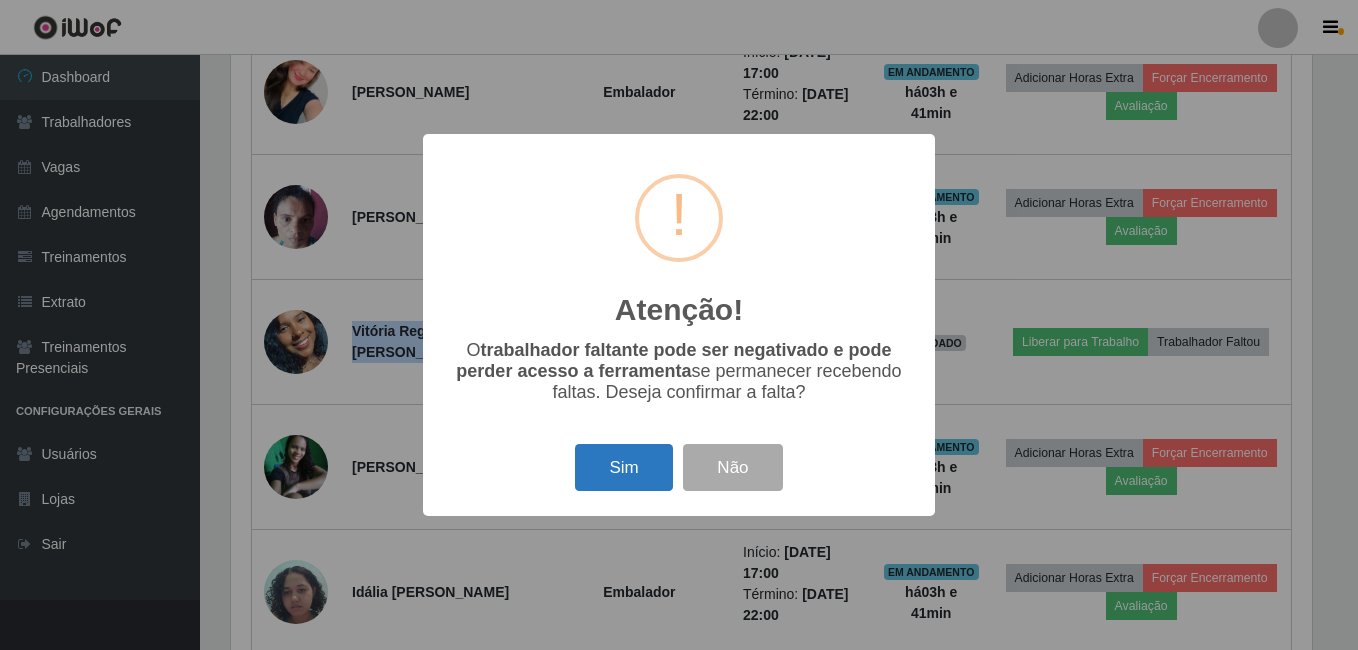 click on "Sim" at bounding box center [623, 467] 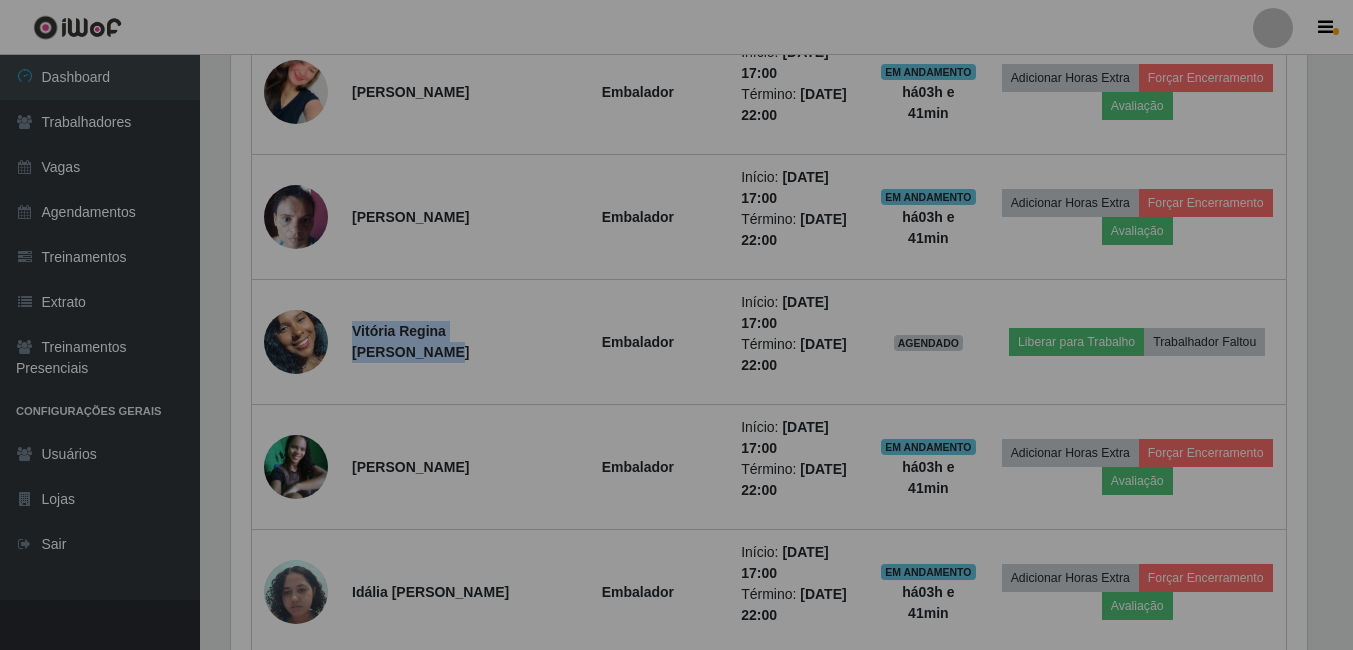 scroll, scrollTop: 999585, scrollLeft: 998909, axis: both 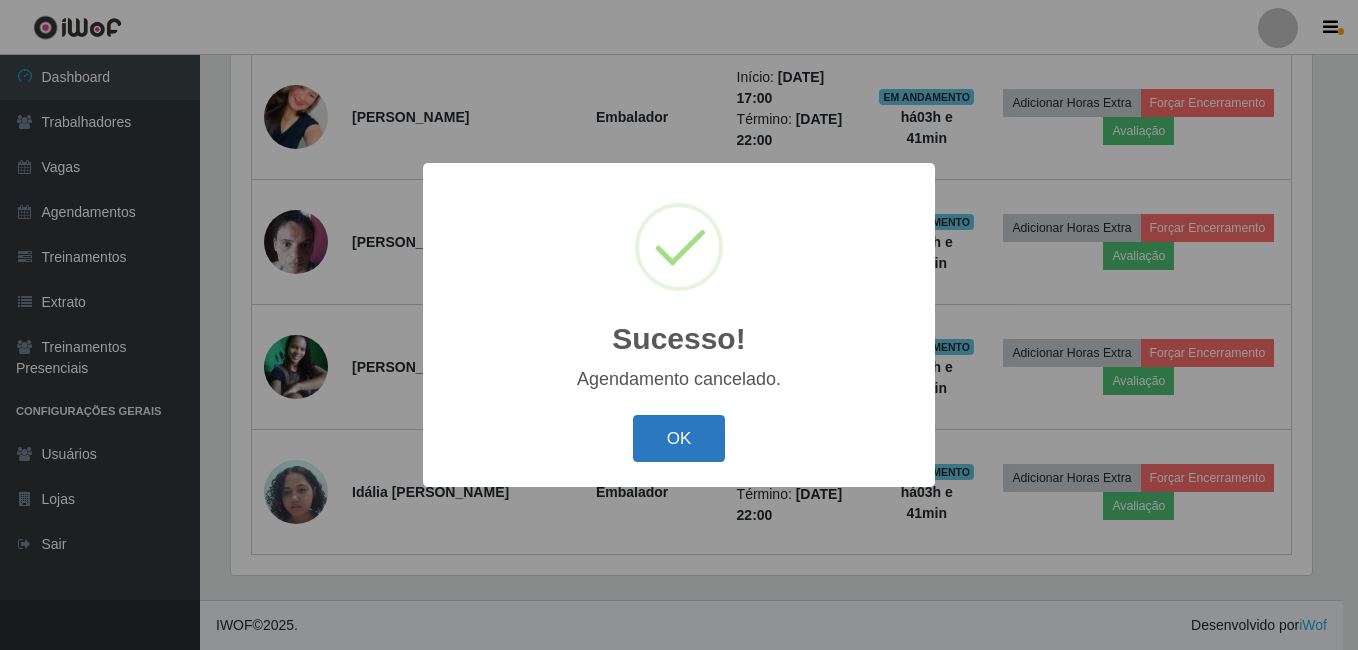 click on "OK" at bounding box center [679, 438] 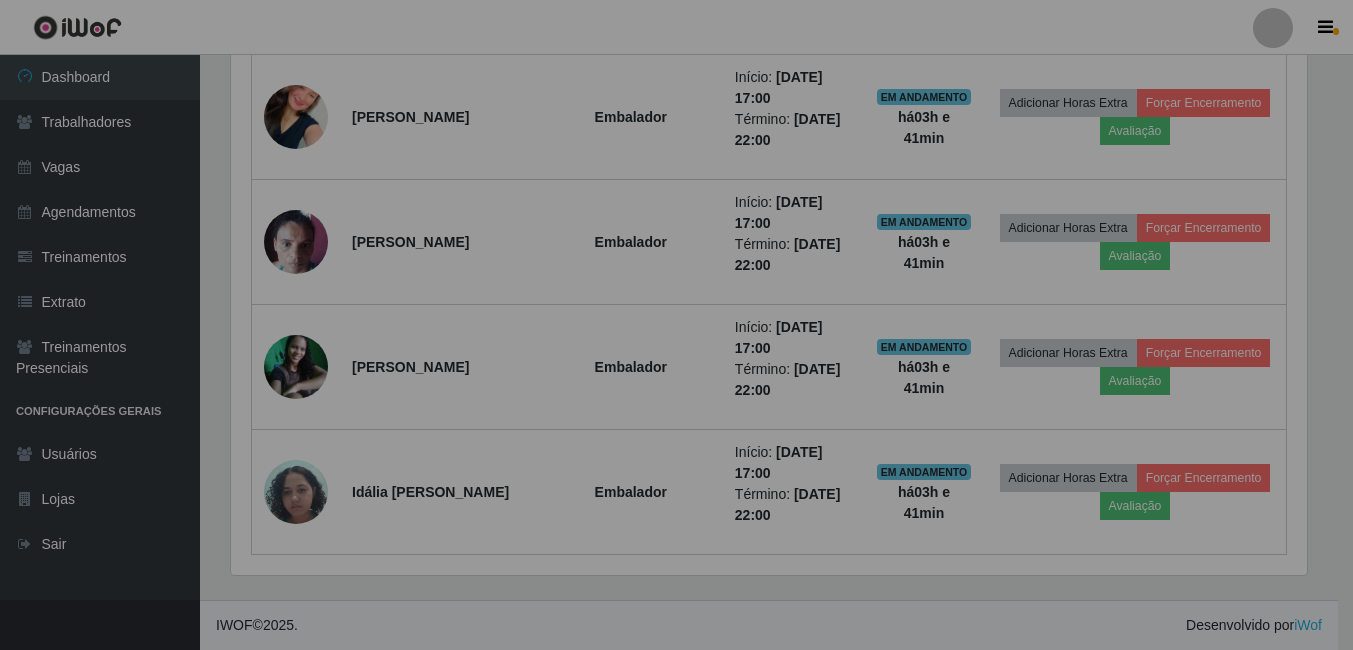 scroll, scrollTop: 999585, scrollLeft: 998909, axis: both 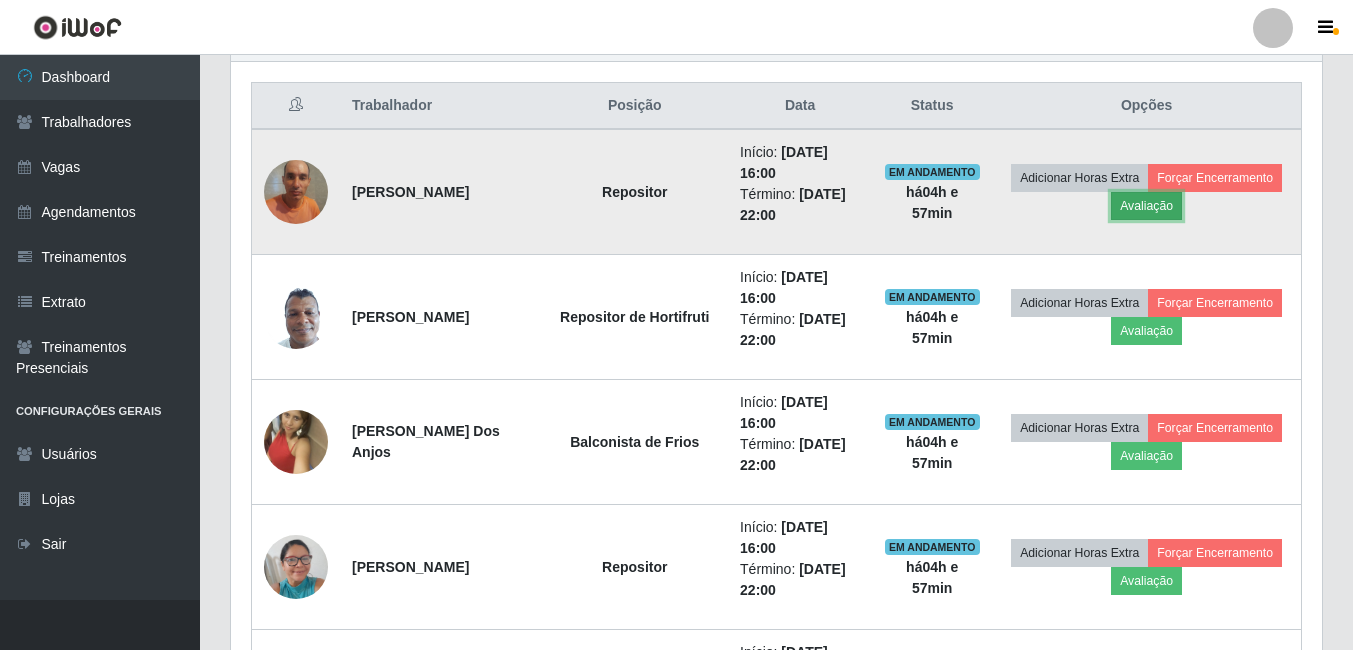 click on "Avaliação" at bounding box center (1146, 206) 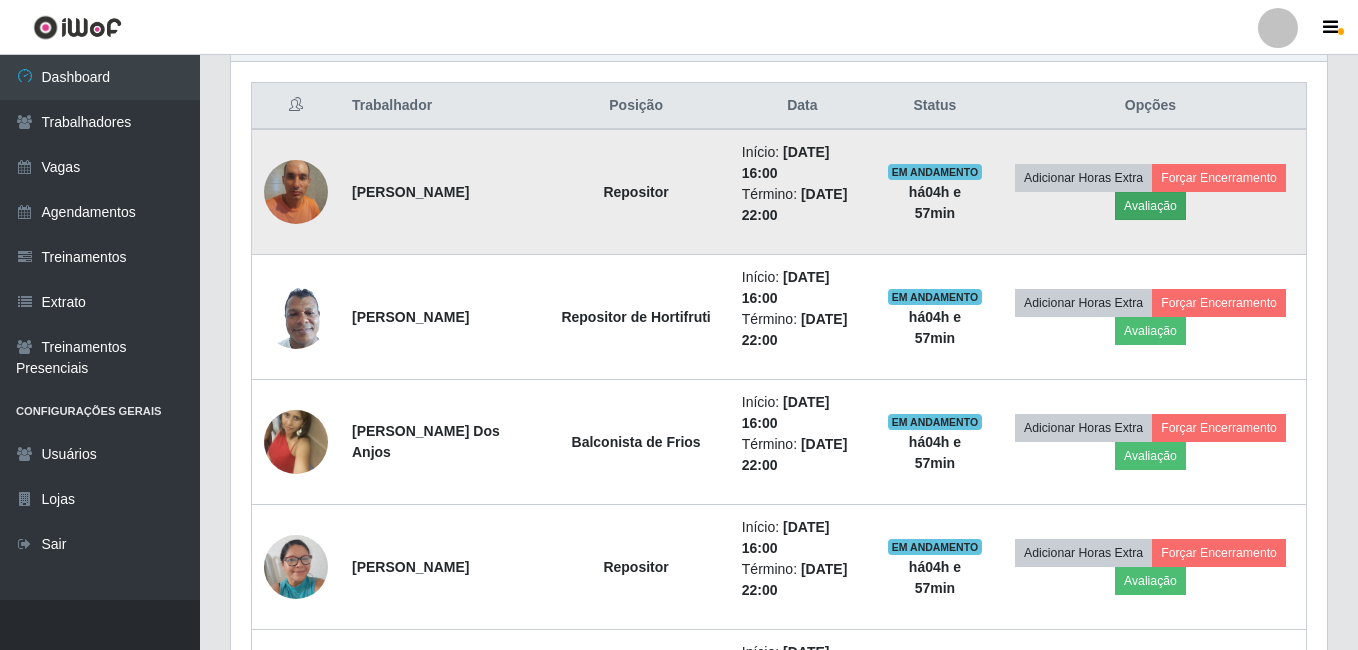 scroll, scrollTop: 999585, scrollLeft: 998919, axis: both 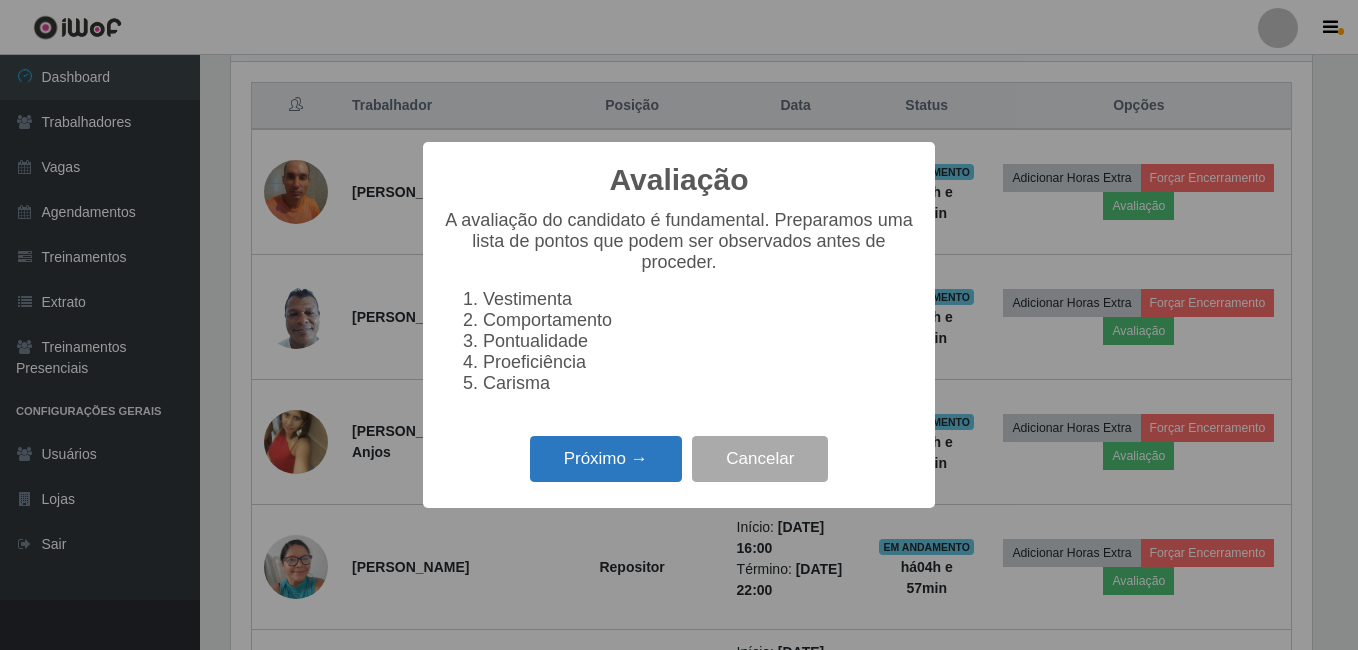 click on "Próximo →" at bounding box center (606, 459) 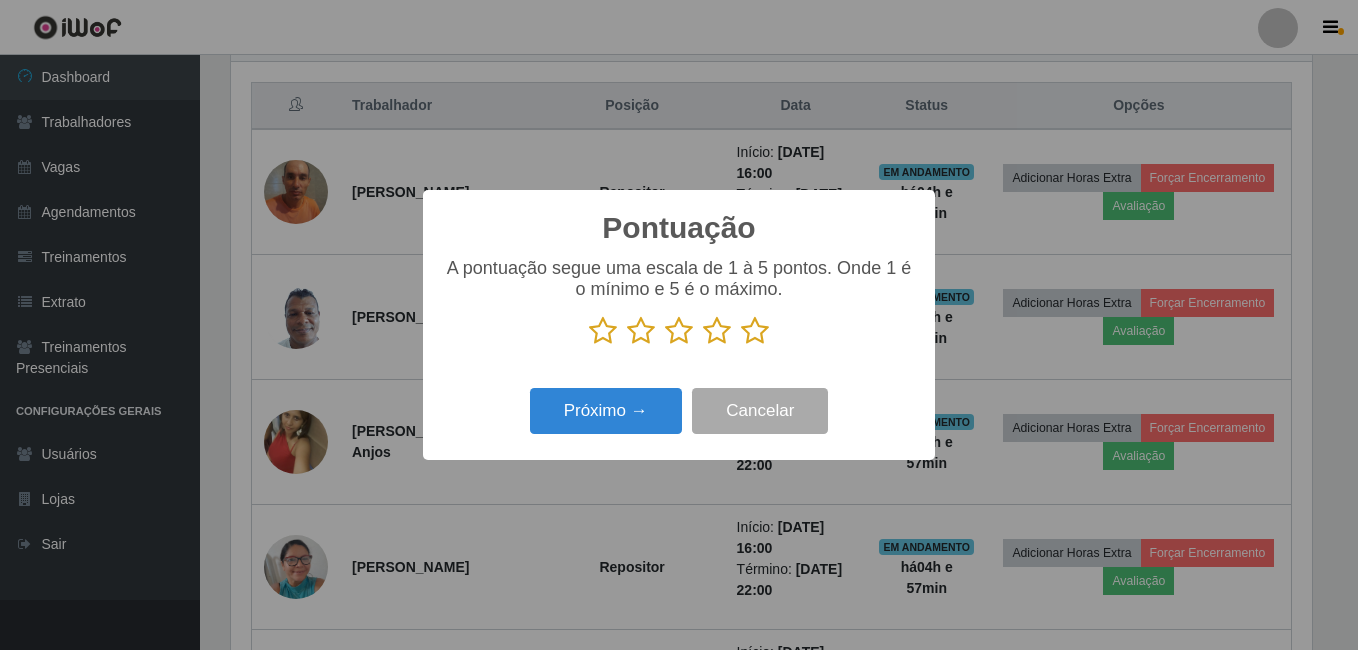 drag, startPoint x: 758, startPoint y: 337, endPoint x: 732, endPoint y: 359, distance: 34.058773 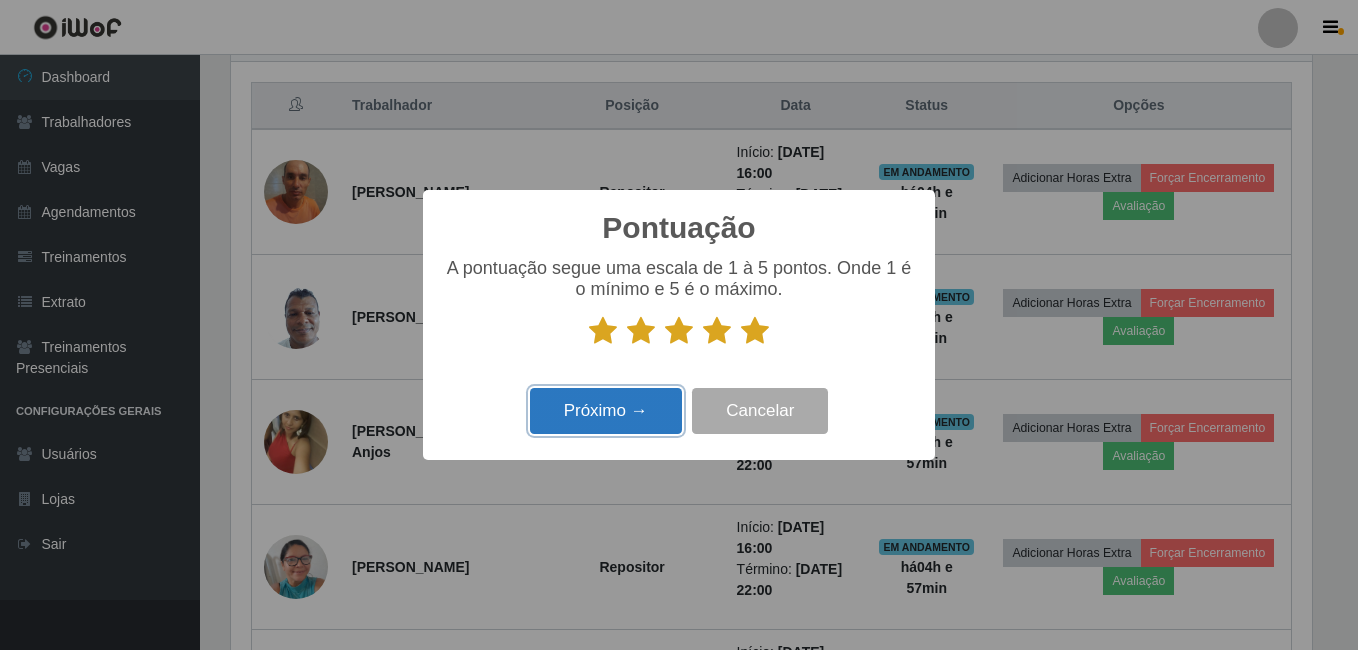 click on "Próximo →" at bounding box center (606, 411) 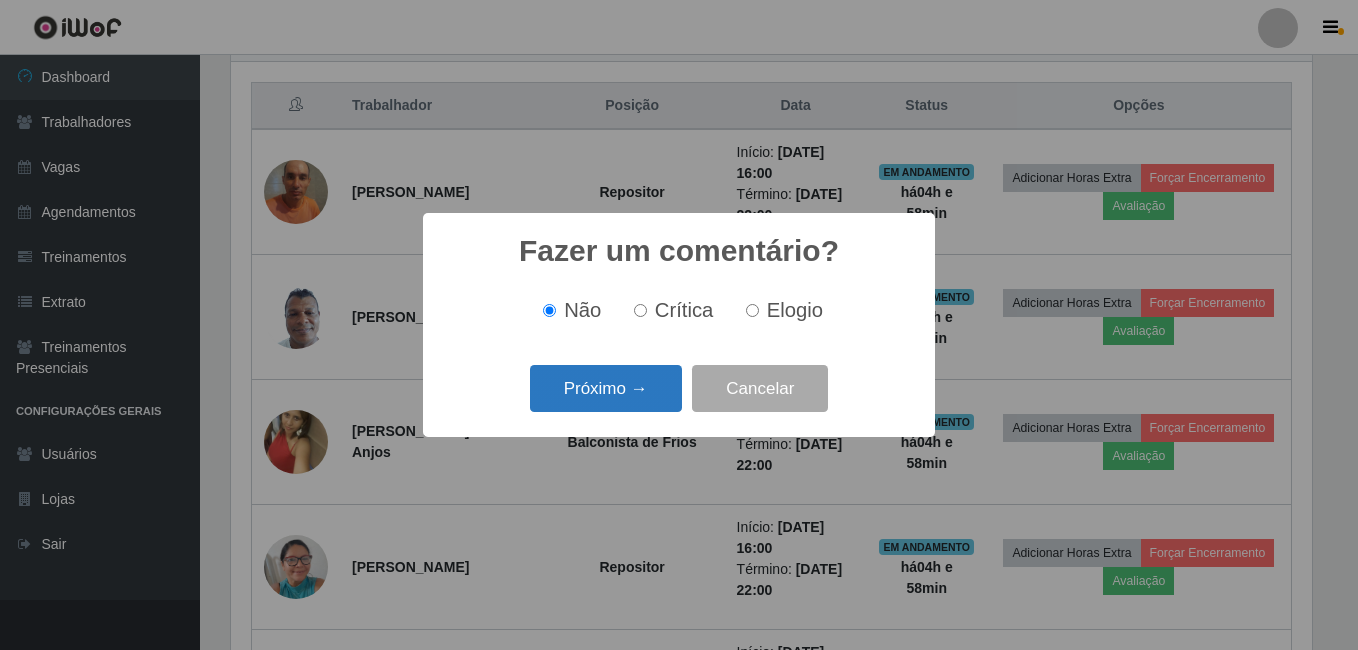 click on "Próximo →" at bounding box center [606, 388] 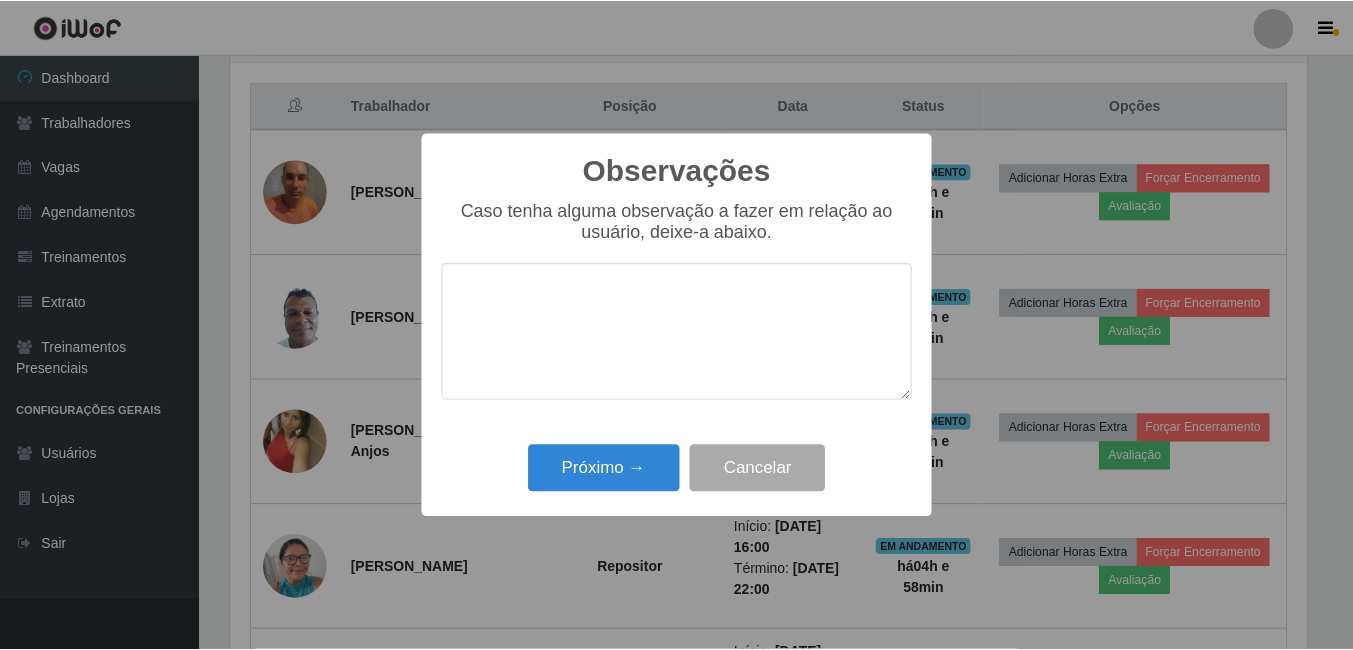 scroll, scrollTop: 999585, scrollLeft: 998919, axis: both 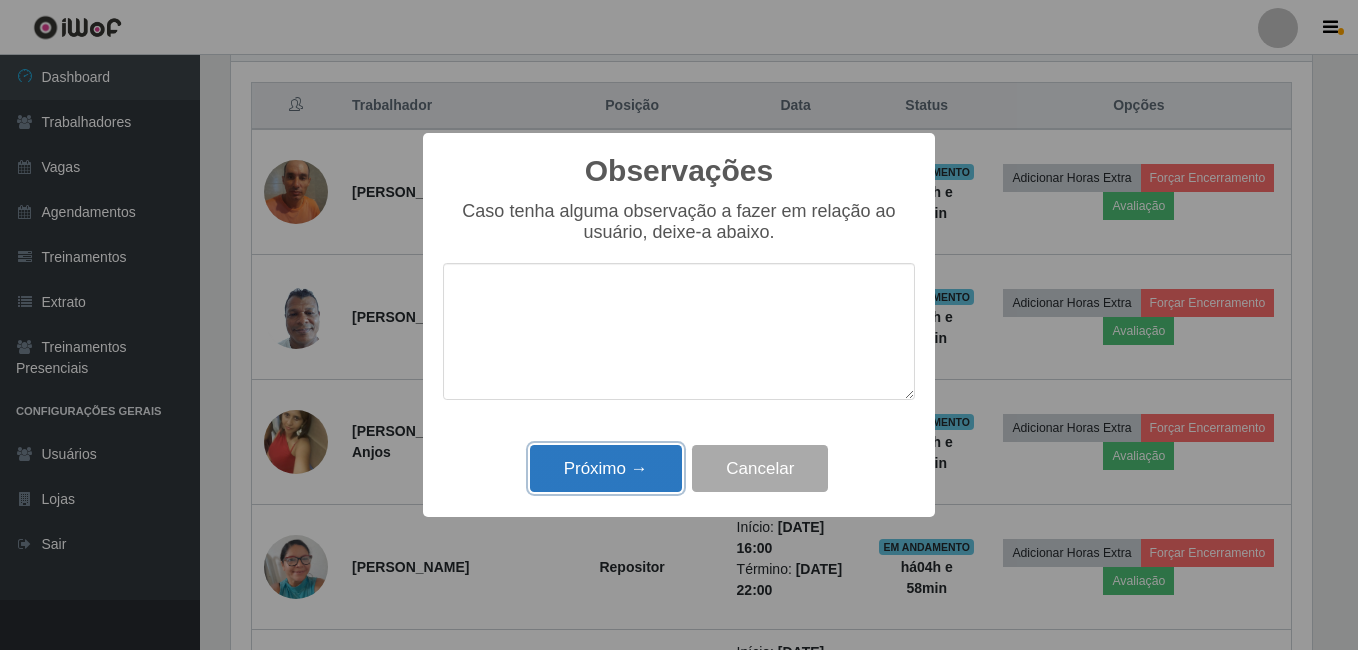 click on "Próximo →" at bounding box center (606, 468) 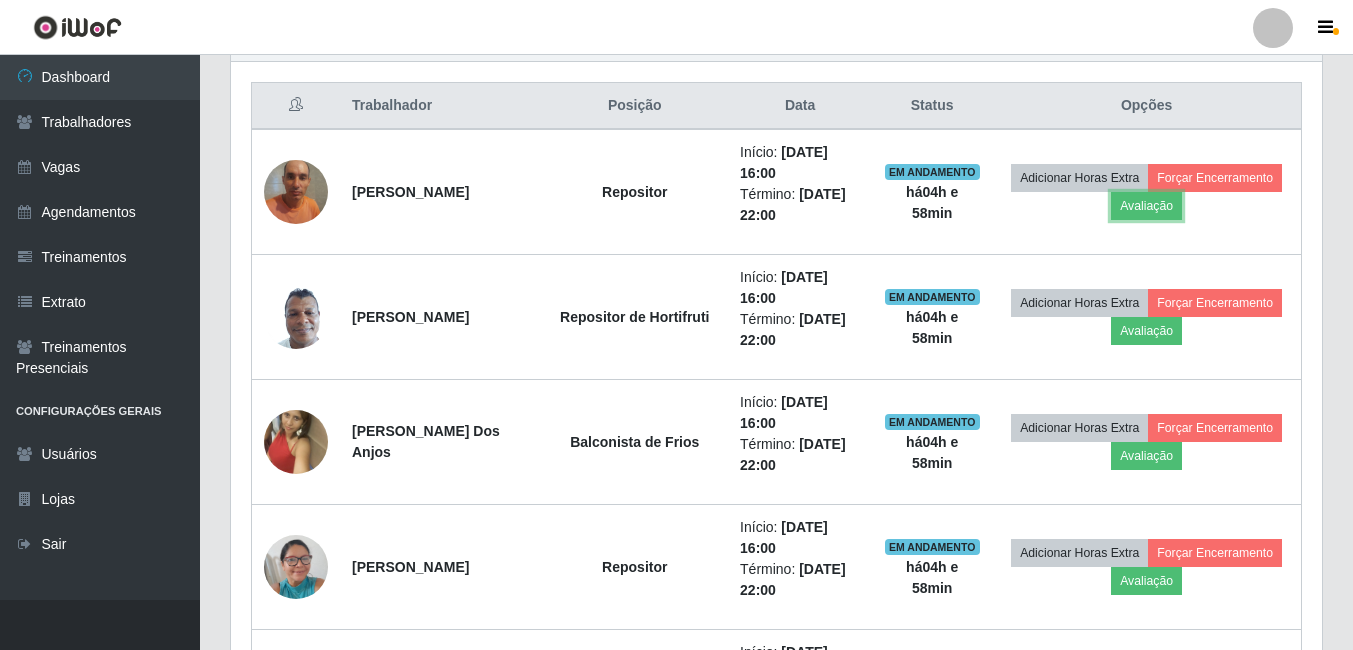 scroll, scrollTop: 999585, scrollLeft: 998909, axis: both 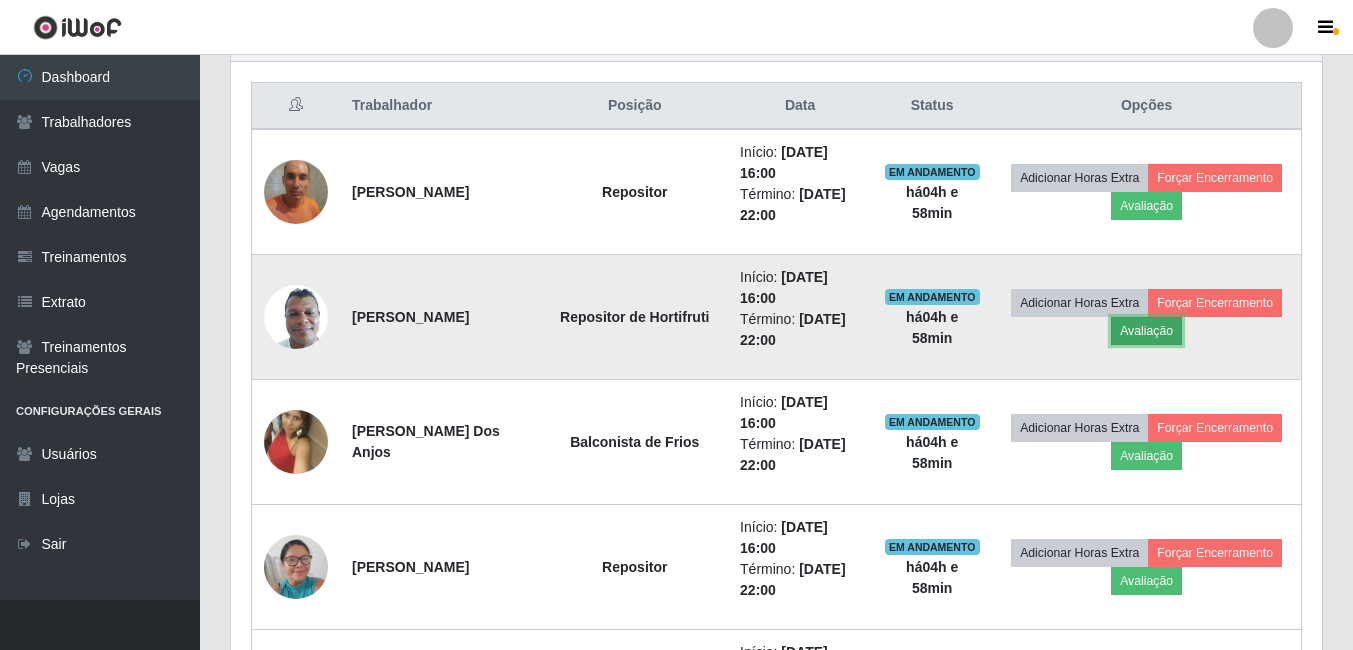 click on "Avaliação" at bounding box center (1146, 331) 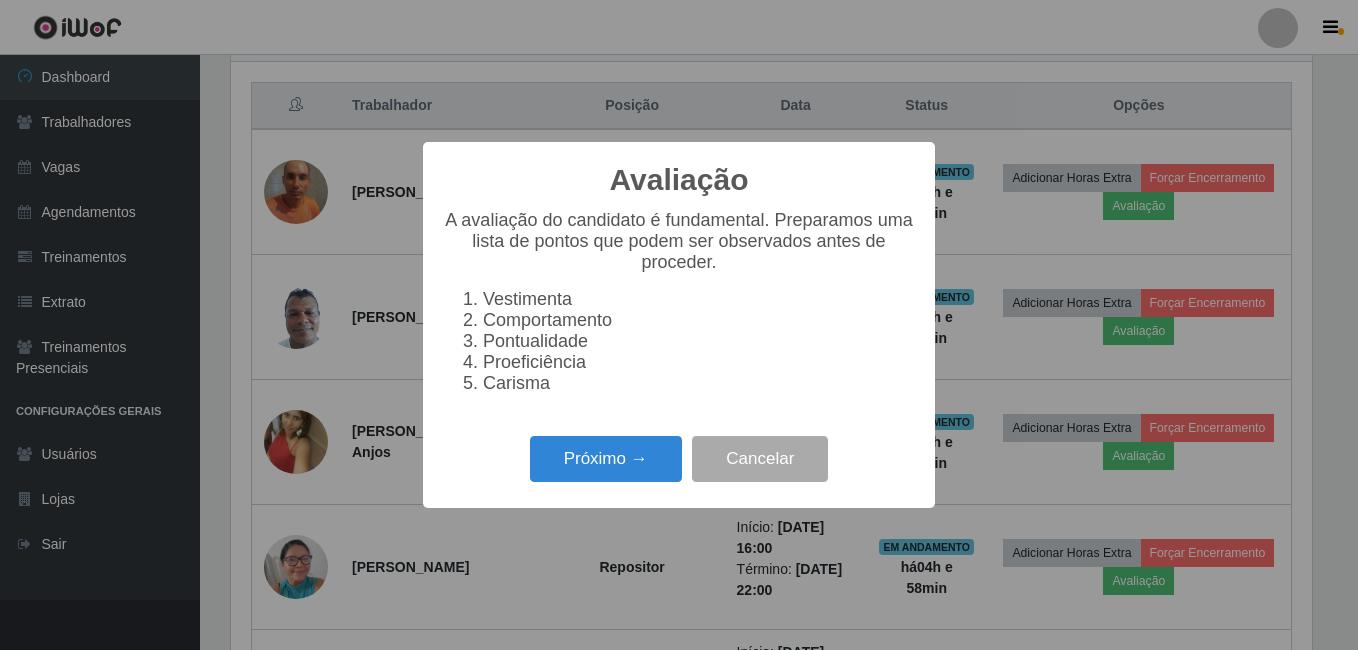 scroll, scrollTop: 999585, scrollLeft: 998919, axis: both 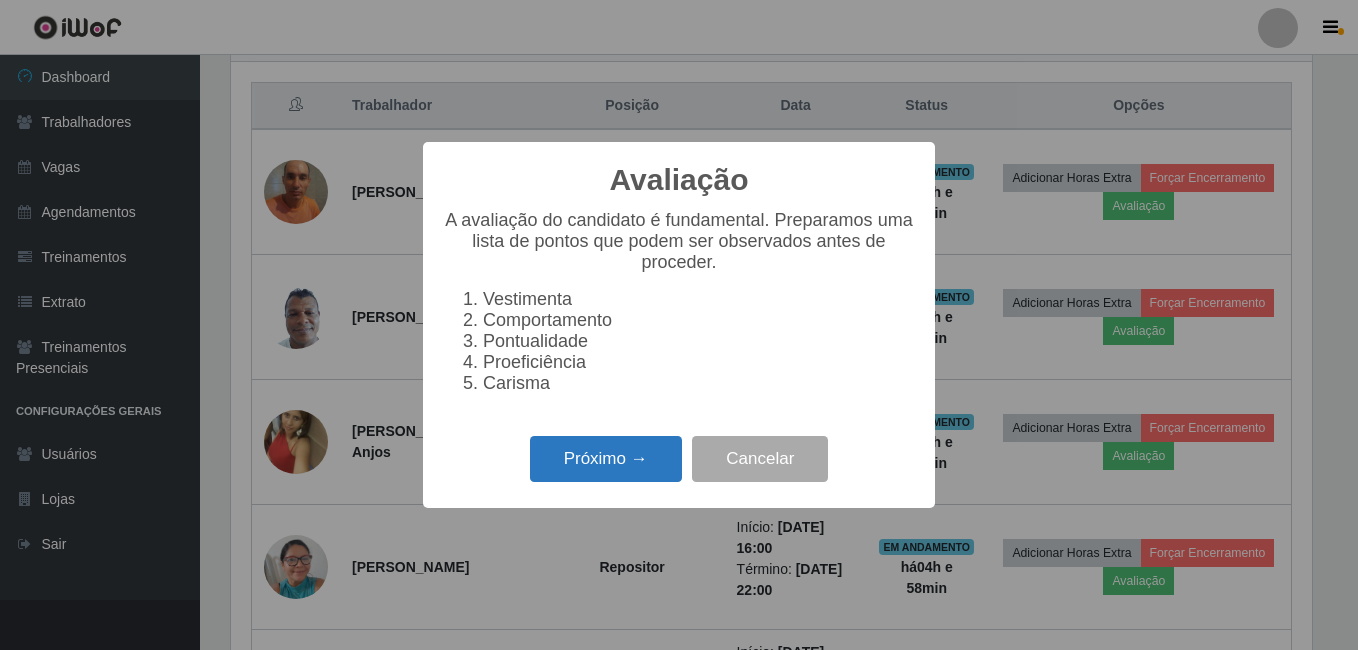 click on "Próximo →" at bounding box center [606, 459] 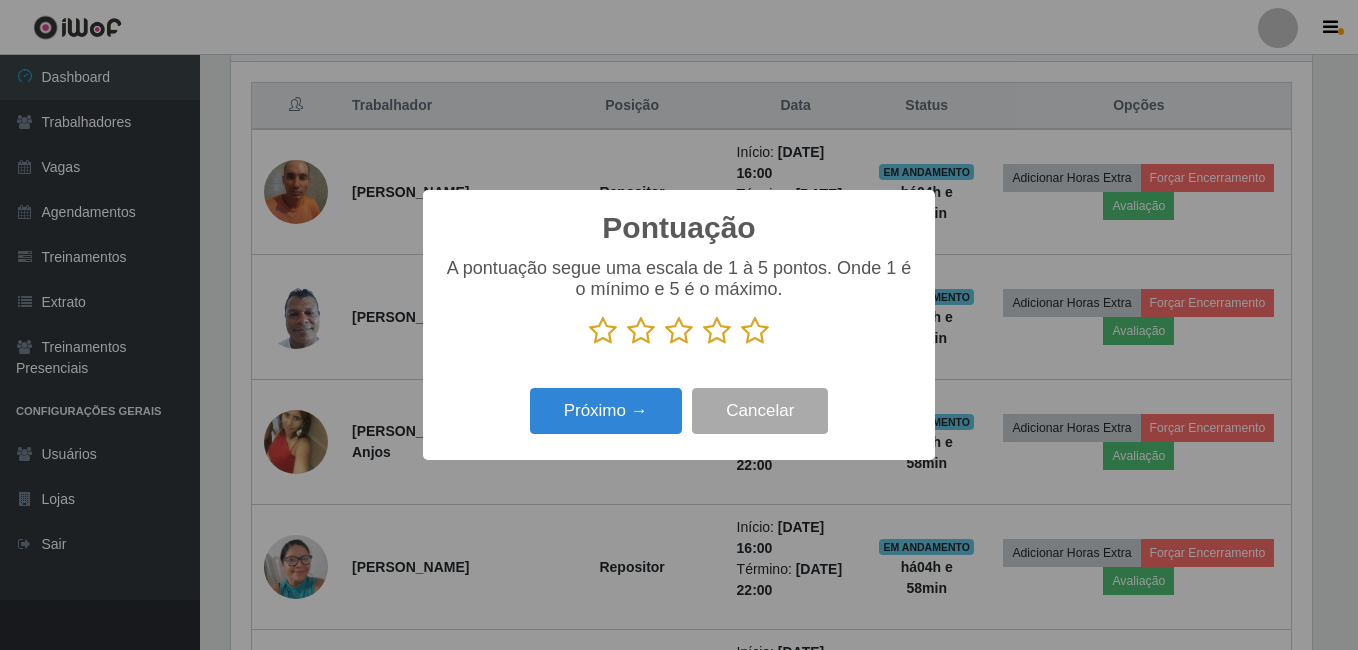 scroll, scrollTop: 999585, scrollLeft: 998919, axis: both 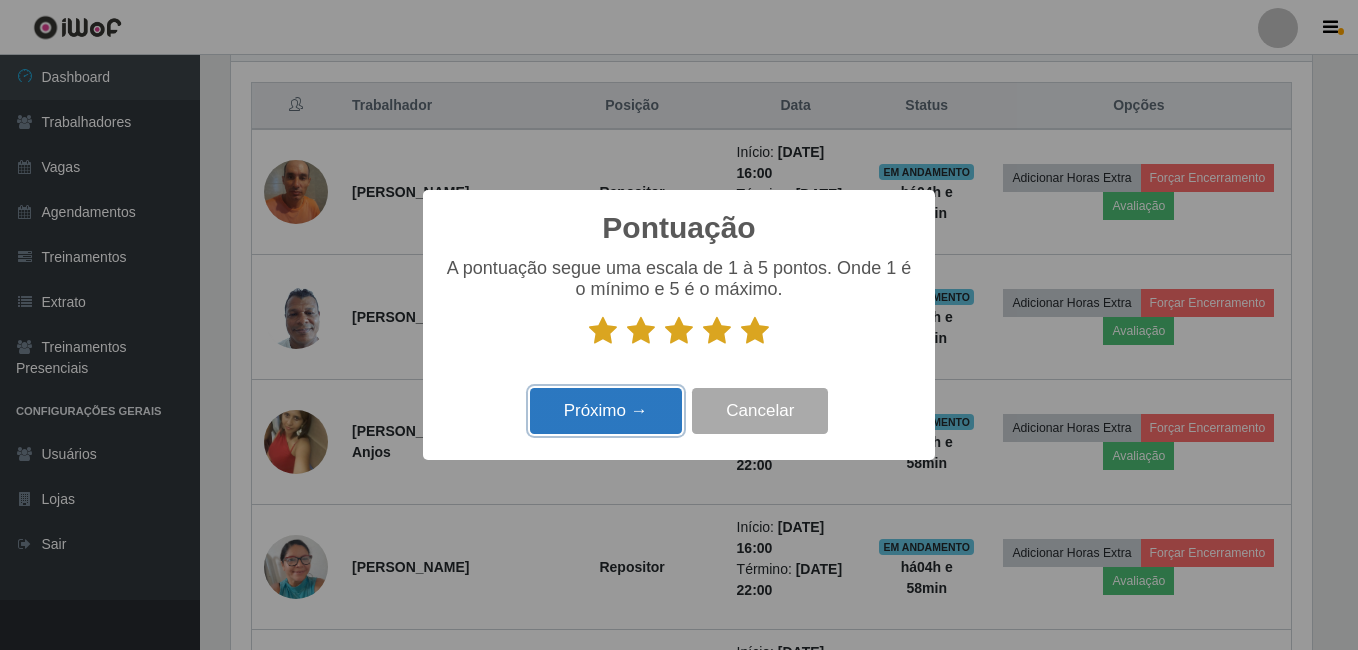 click on "Próximo →" at bounding box center (606, 411) 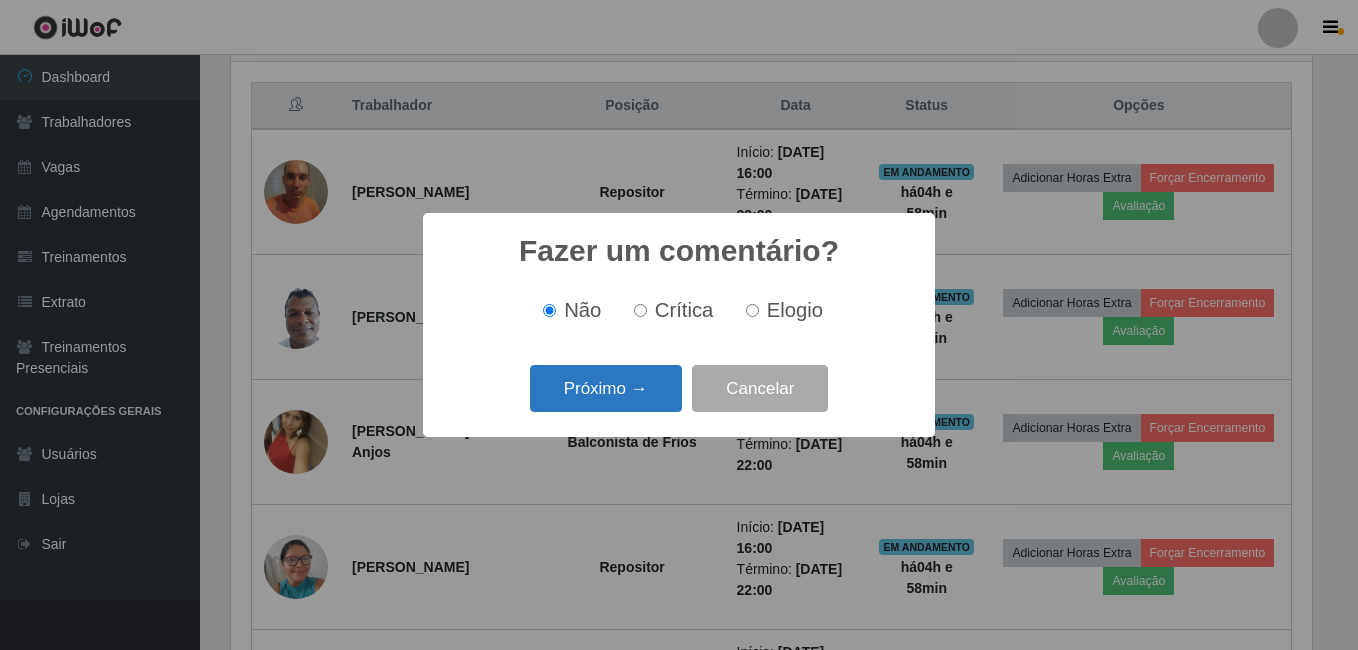 click on "Próximo →" at bounding box center (606, 388) 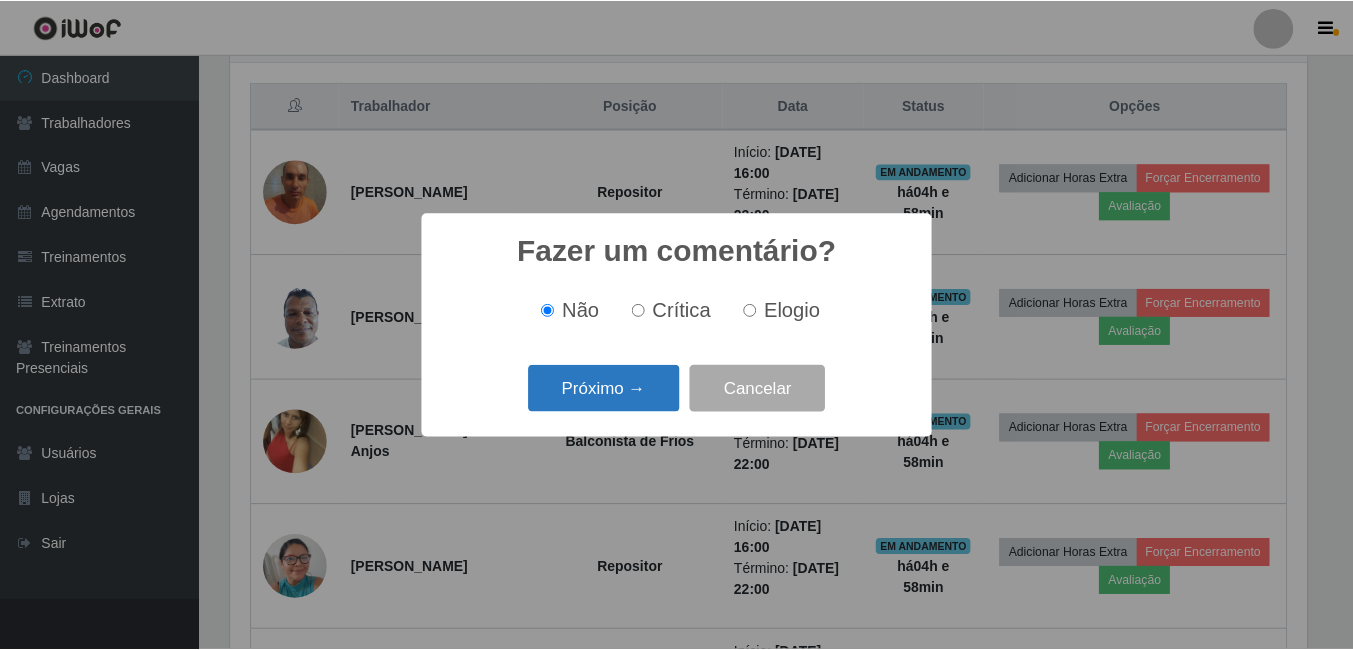 scroll, scrollTop: 999585, scrollLeft: 998919, axis: both 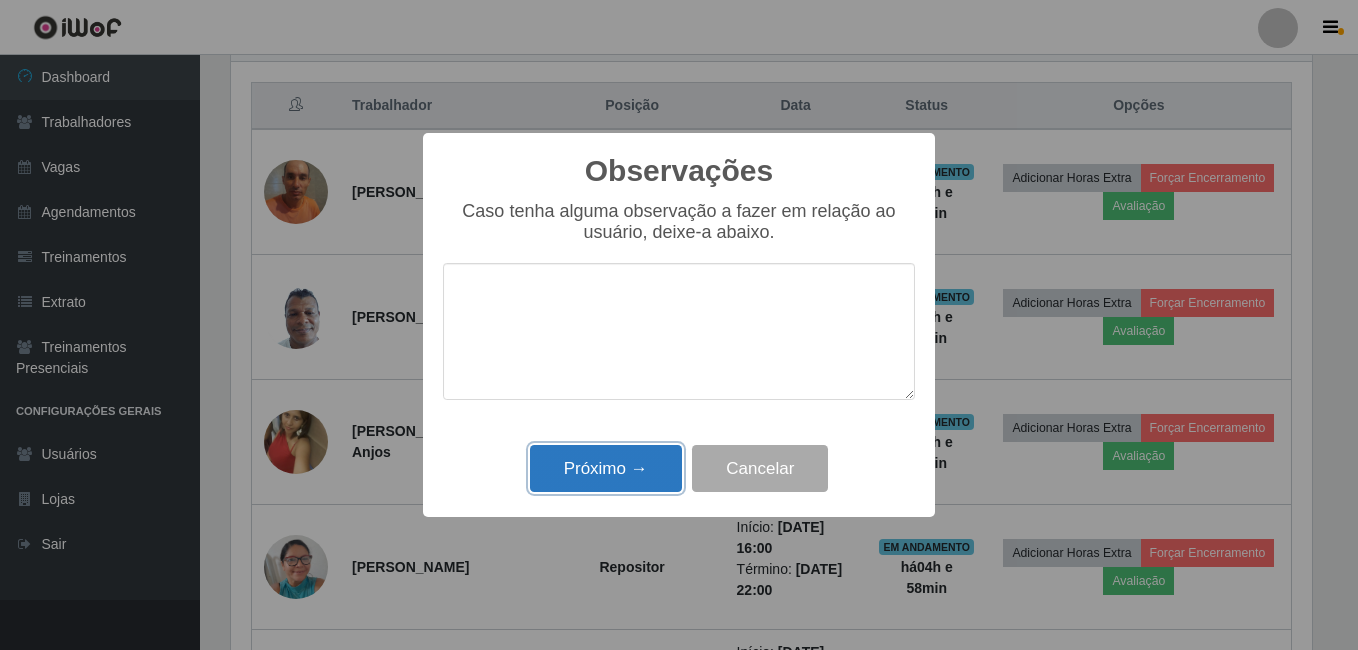 click on "Próximo →" at bounding box center [606, 468] 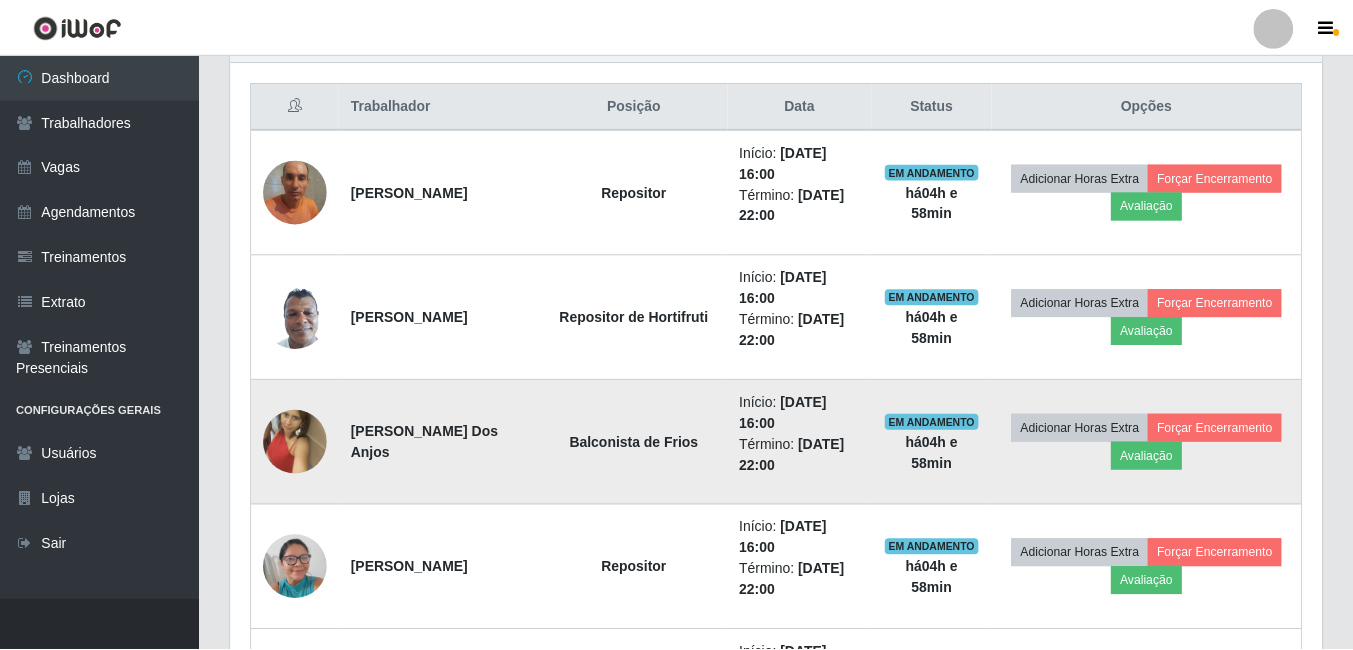 scroll, scrollTop: 999585, scrollLeft: 998909, axis: both 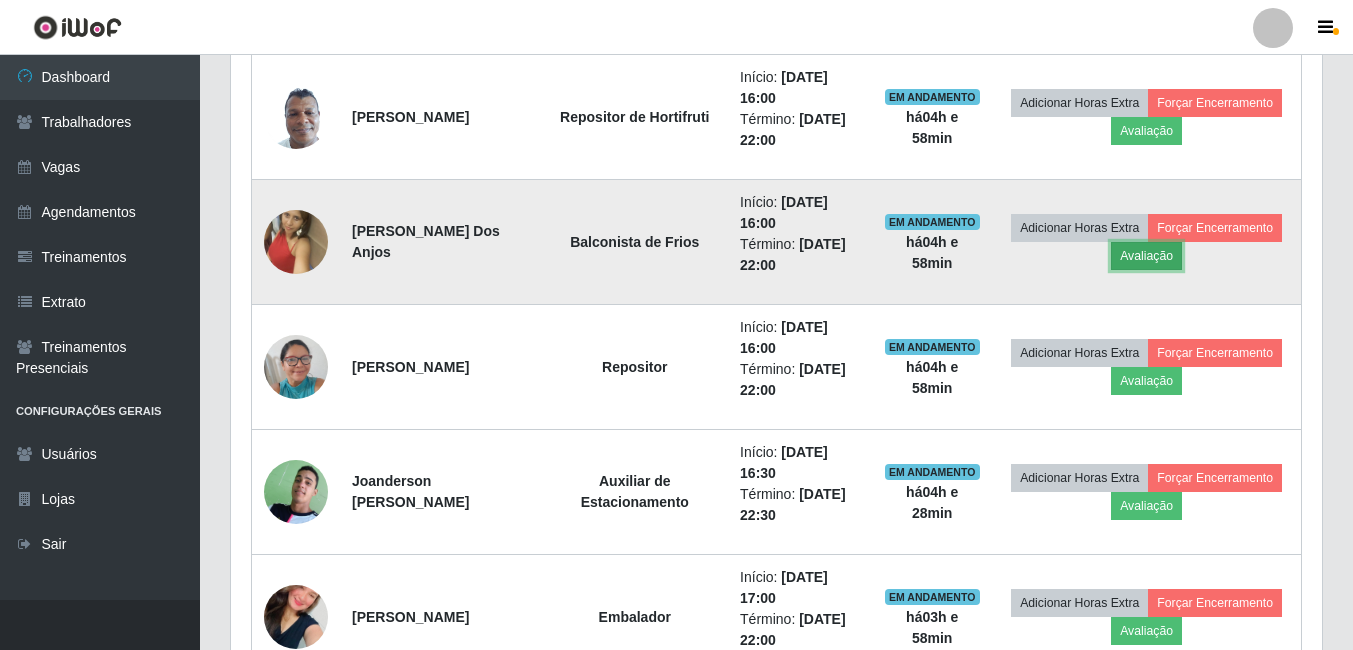 click on "Avaliação" at bounding box center [1146, 256] 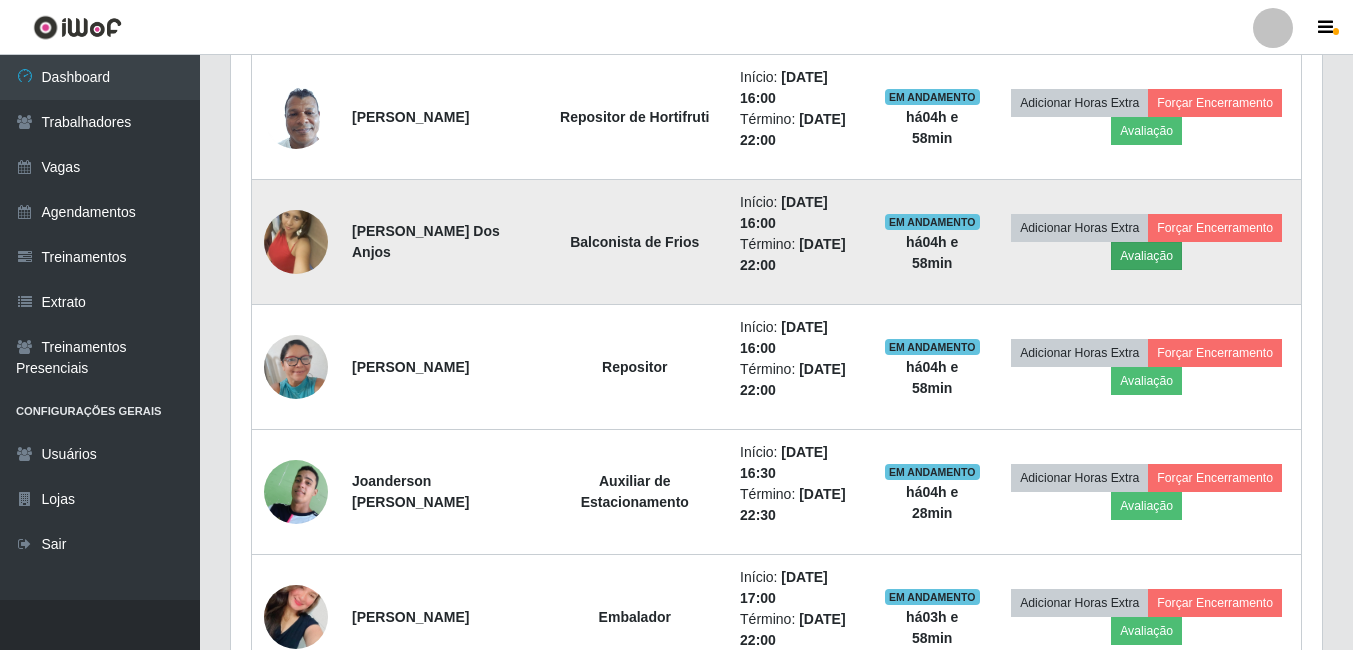 scroll, scrollTop: 999585, scrollLeft: 998919, axis: both 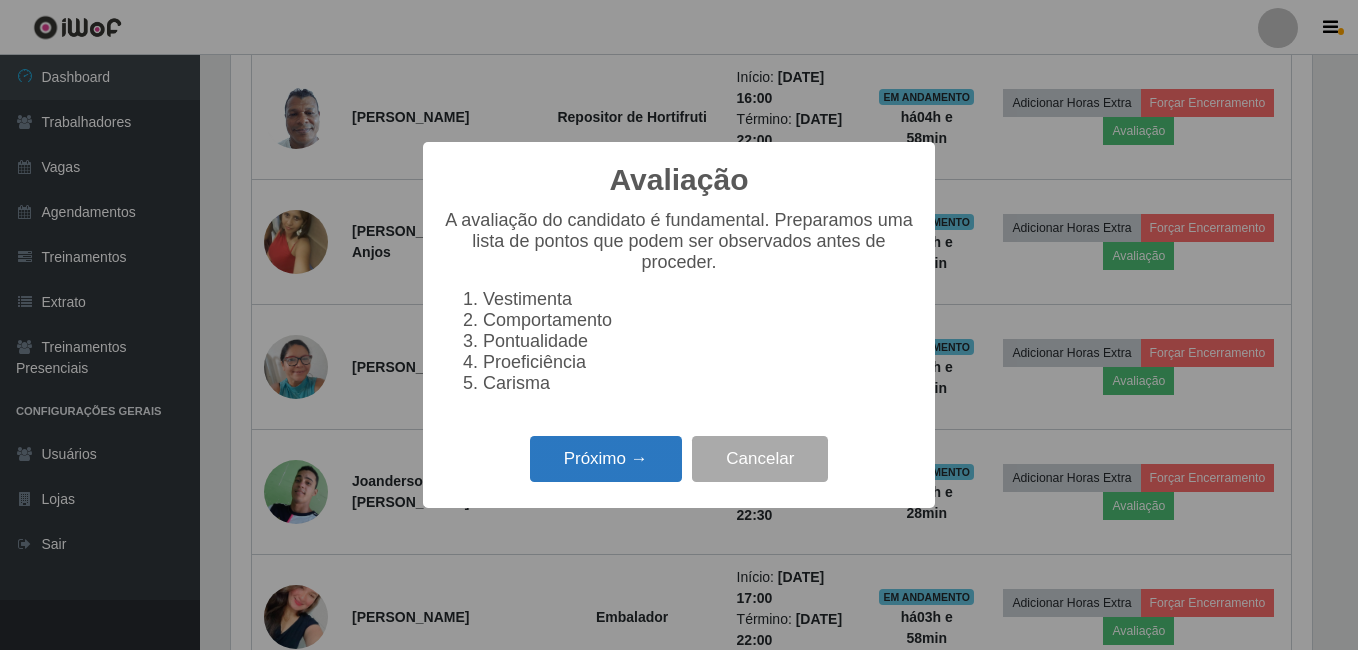 click on "Próximo →" at bounding box center [606, 459] 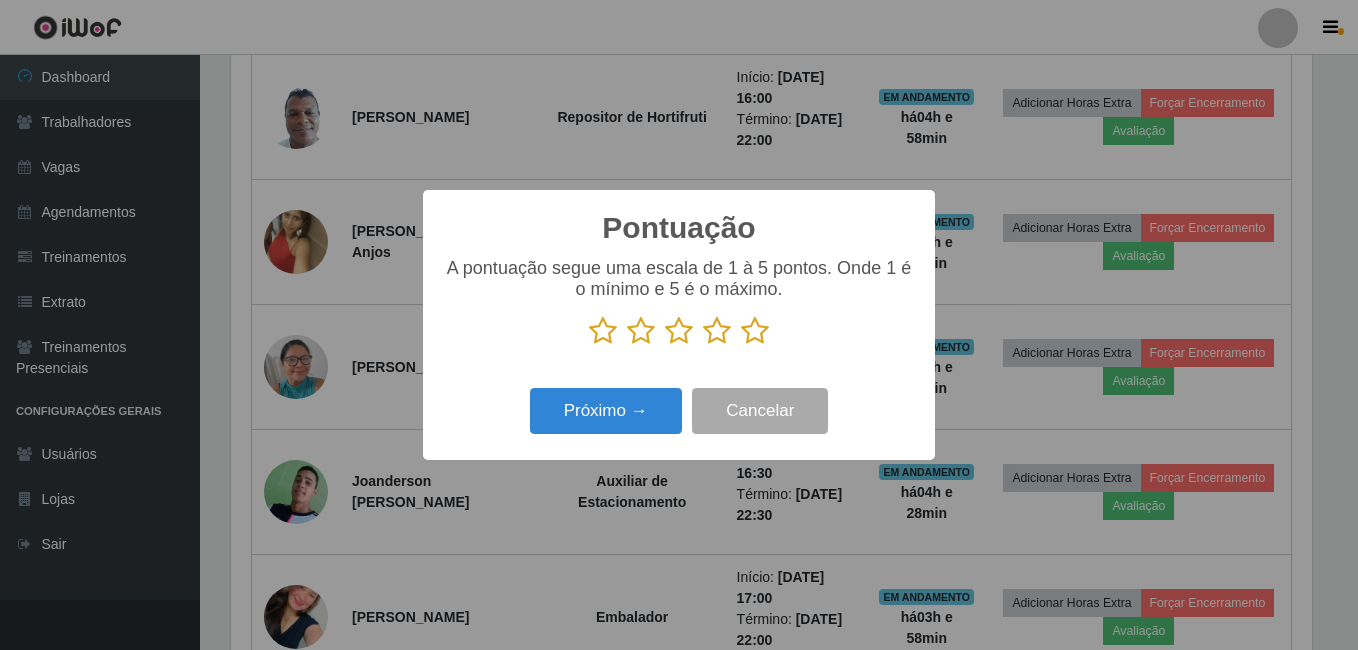 drag, startPoint x: 759, startPoint y: 340, endPoint x: 723, endPoint y: 351, distance: 37.64306 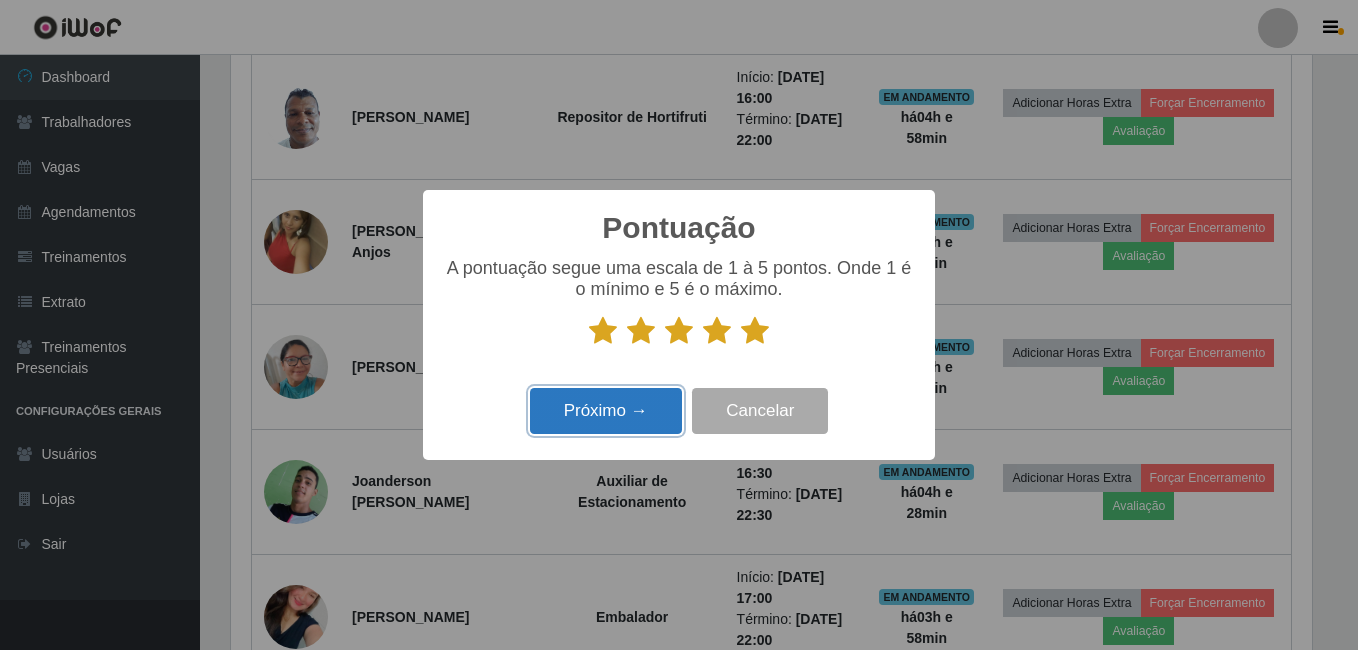 click on "Próximo →" at bounding box center (606, 411) 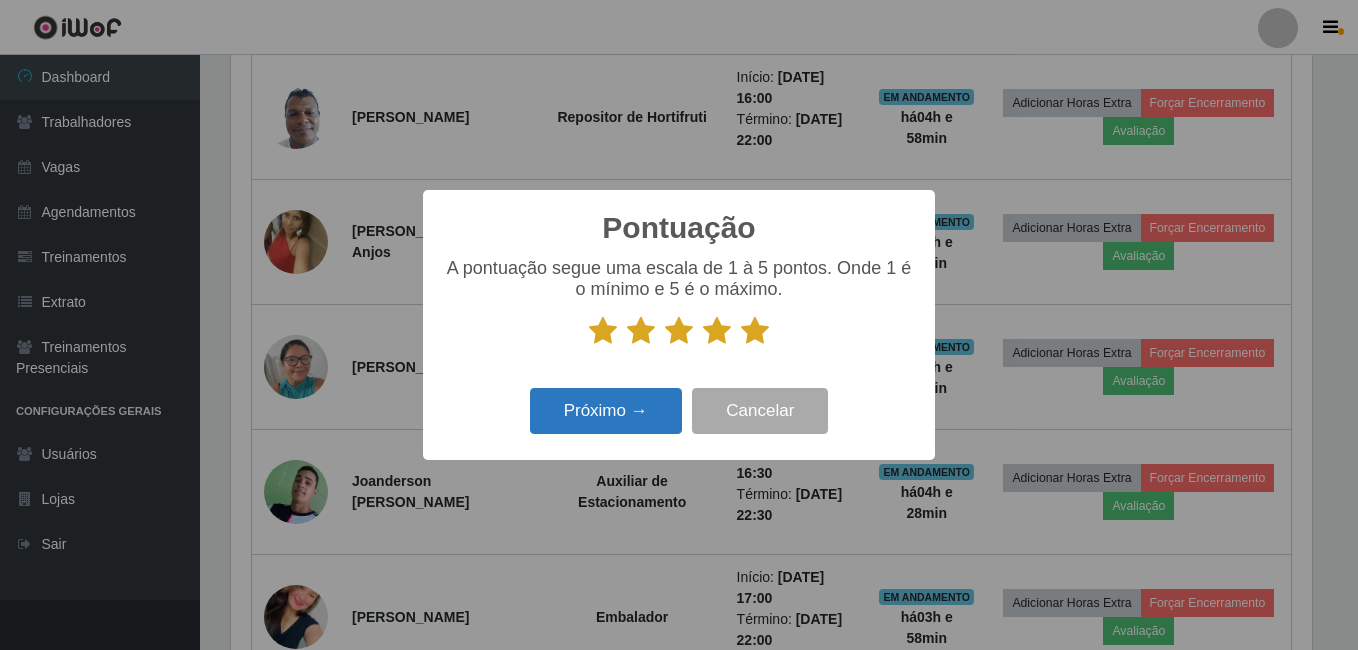 scroll, scrollTop: 999585, scrollLeft: 998919, axis: both 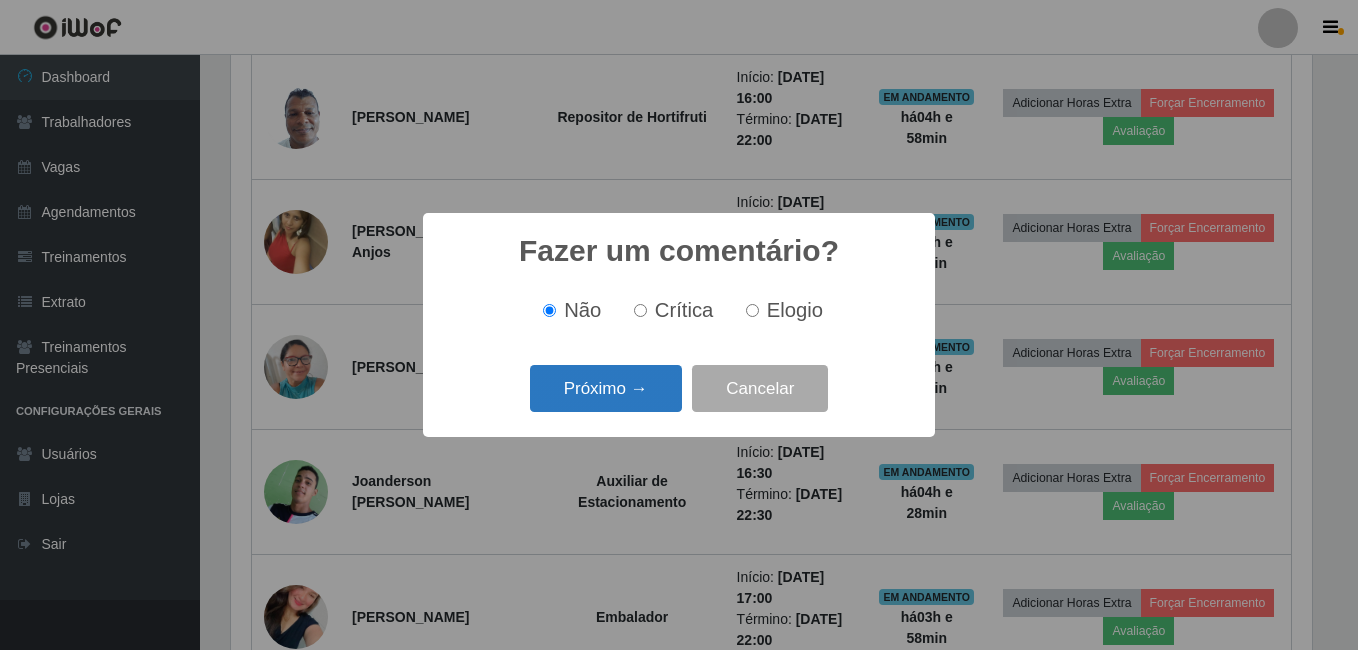 click on "Próximo →" at bounding box center [606, 388] 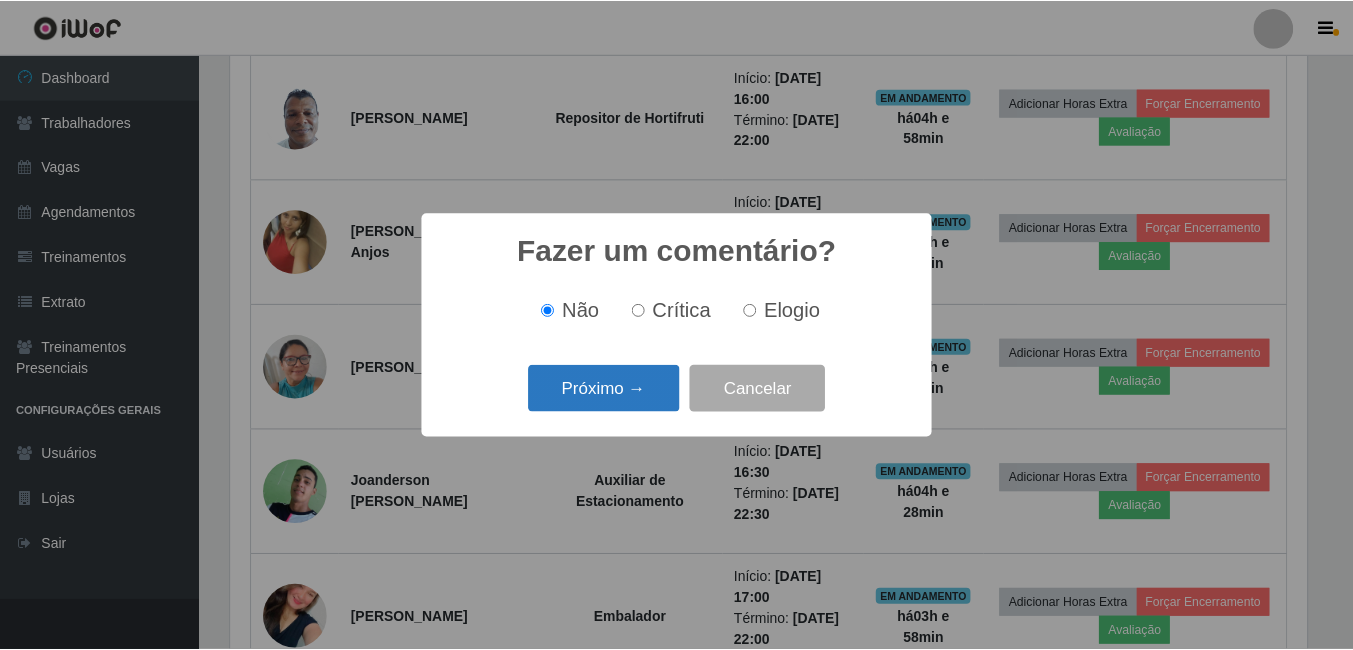 scroll, scrollTop: 999585, scrollLeft: 998919, axis: both 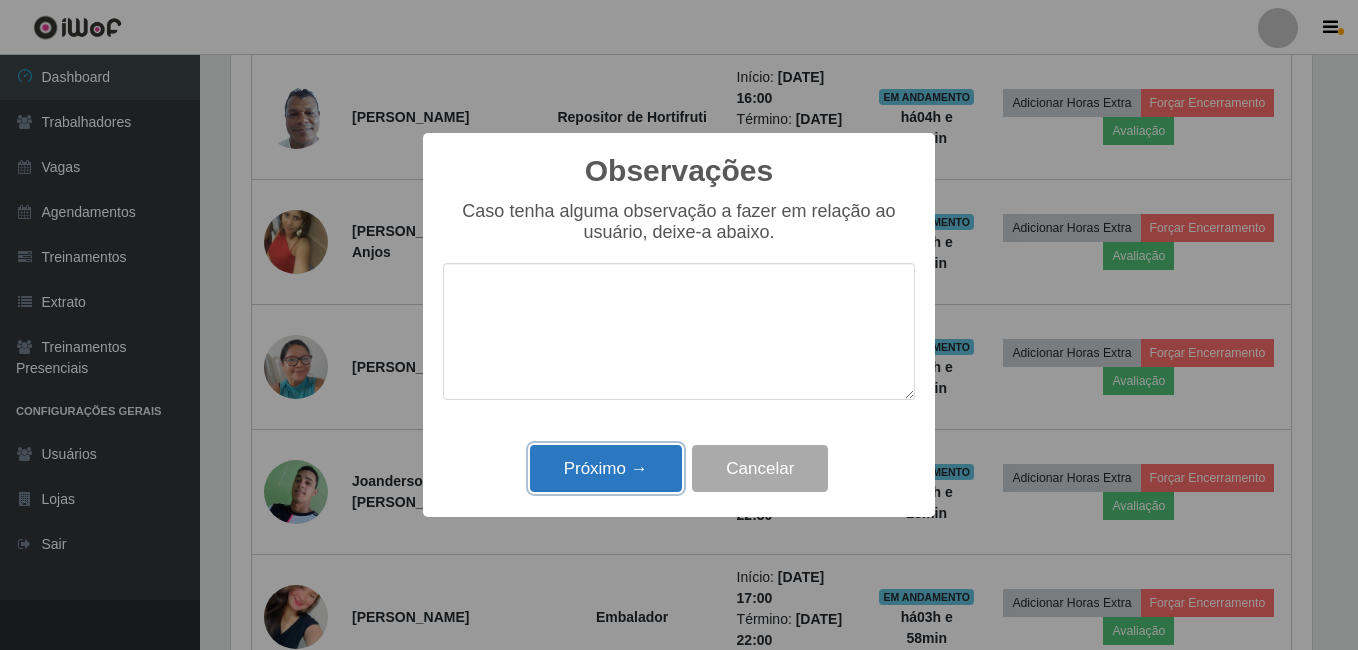 click on "Próximo →" at bounding box center [606, 468] 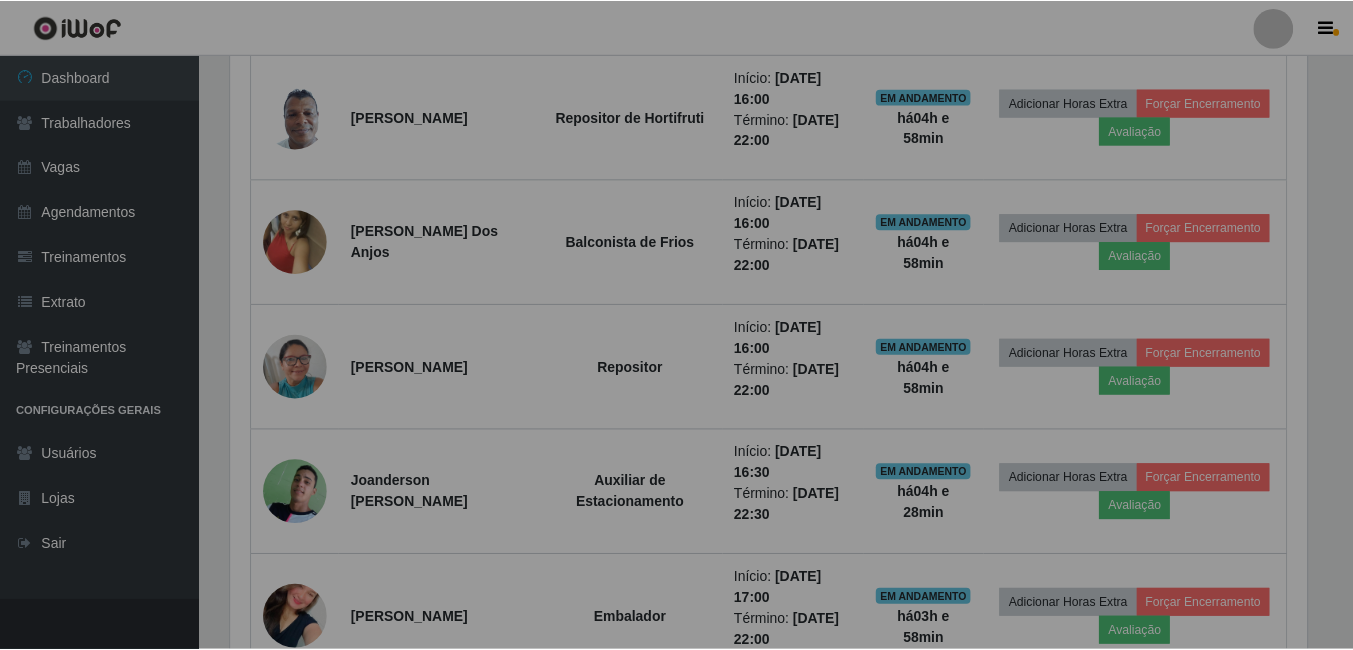 scroll, scrollTop: 999585, scrollLeft: 998909, axis: both 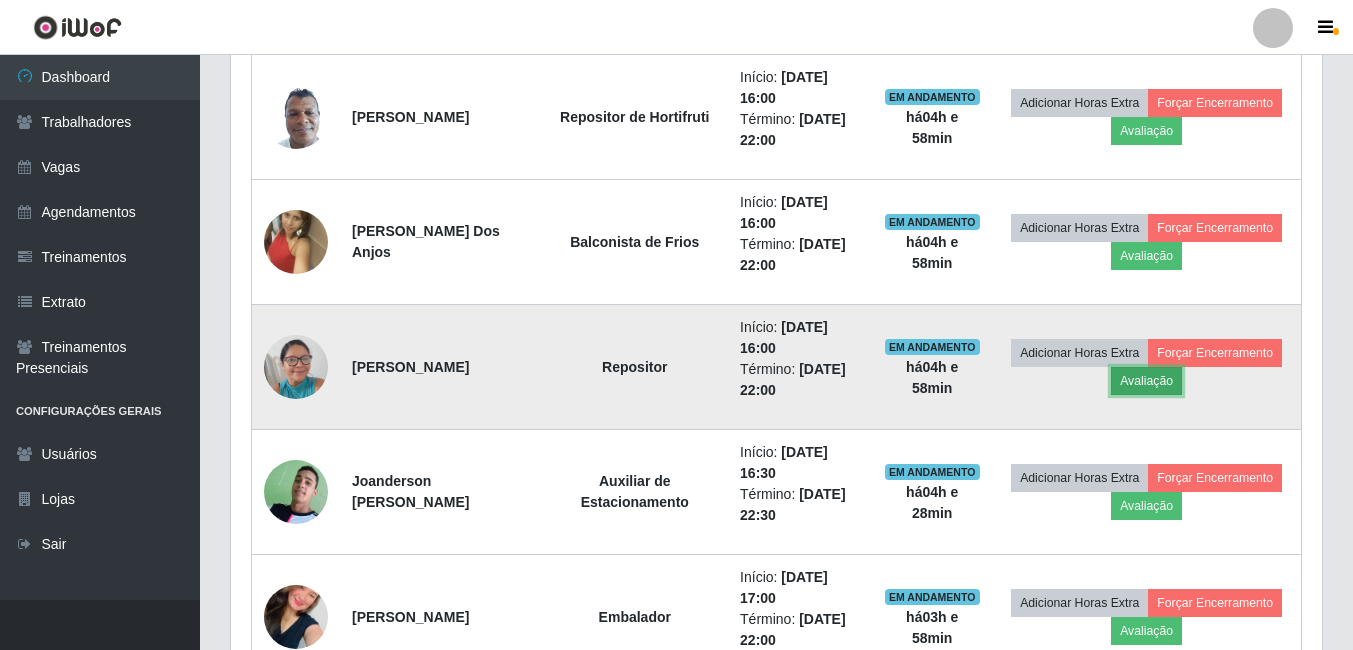 click on "Avaliação" at bounding box center (1146, 381) 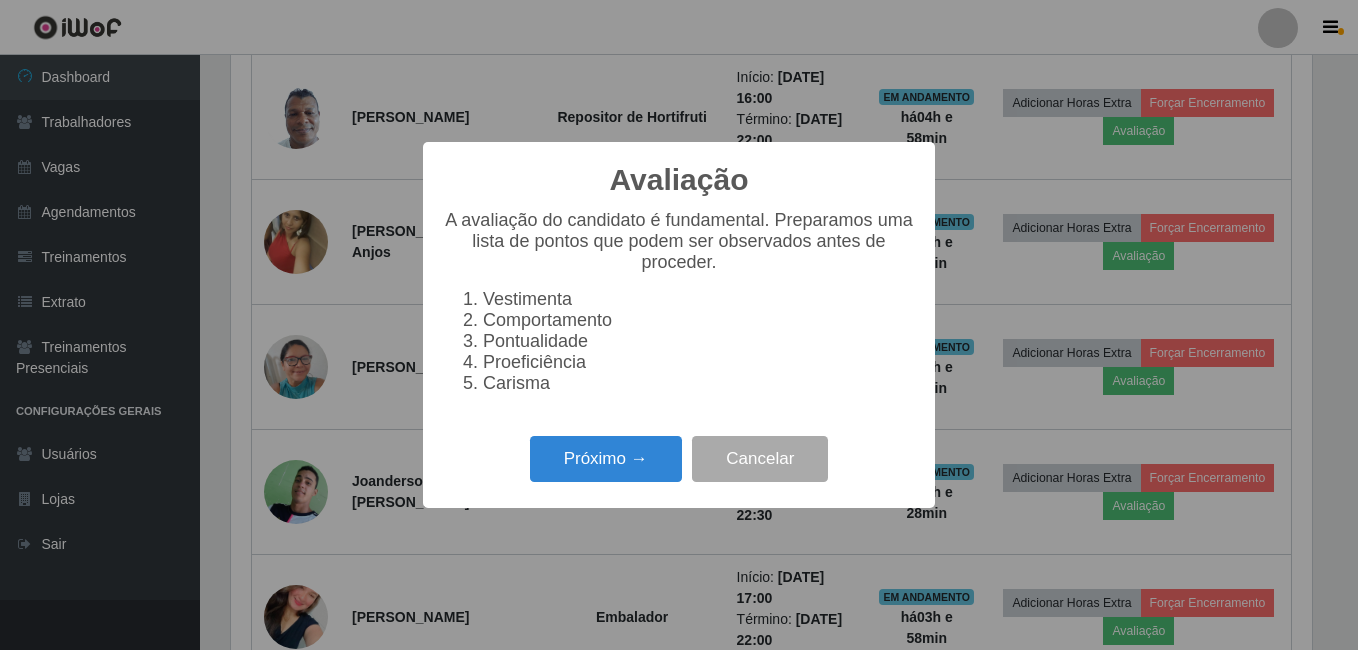 scroll, scrollTop: 999585, scrollLeft: 998919, axis: both 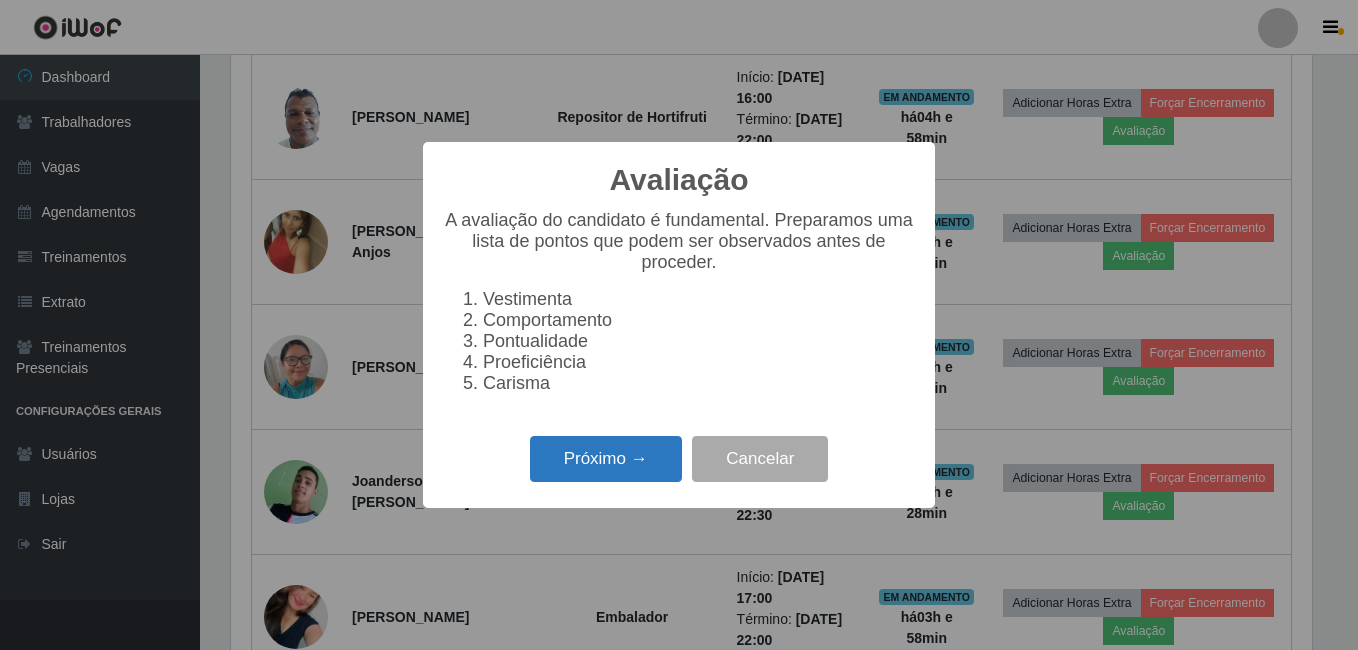 click on "Próximo →" at bounding box center (606, 459) 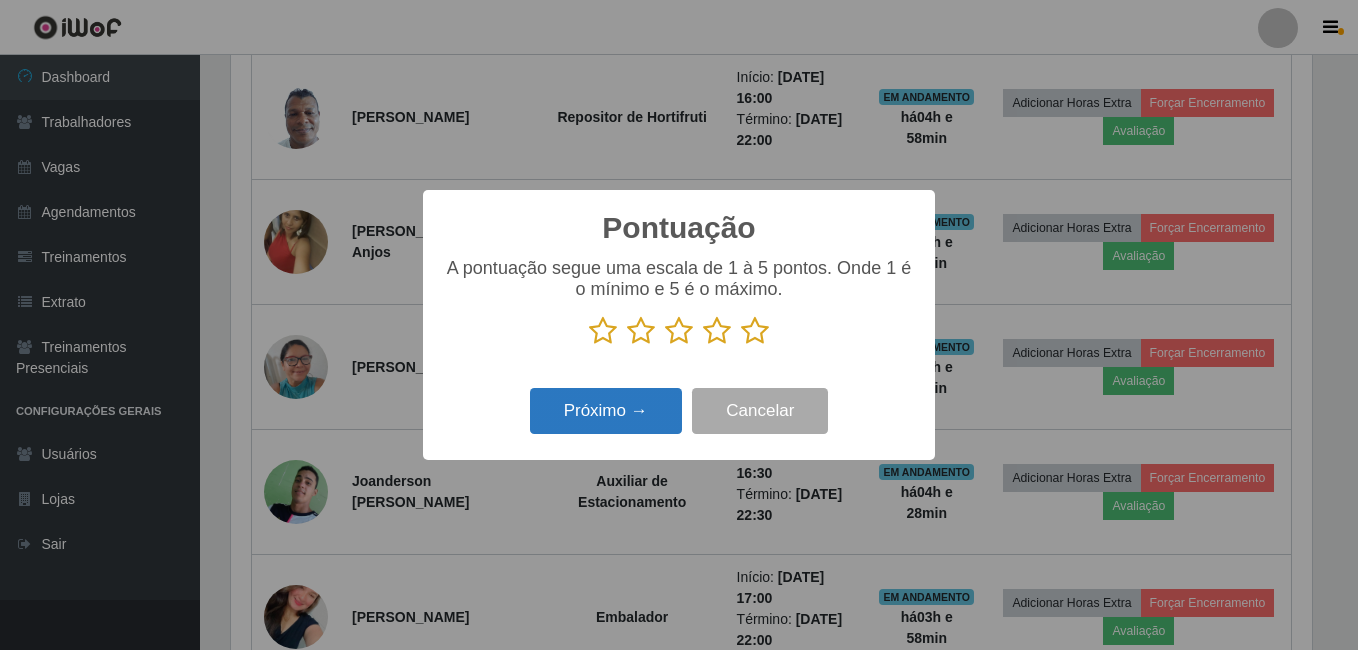 scroll, scrollTop: 999585, scrollLeft: 998919, axis: both 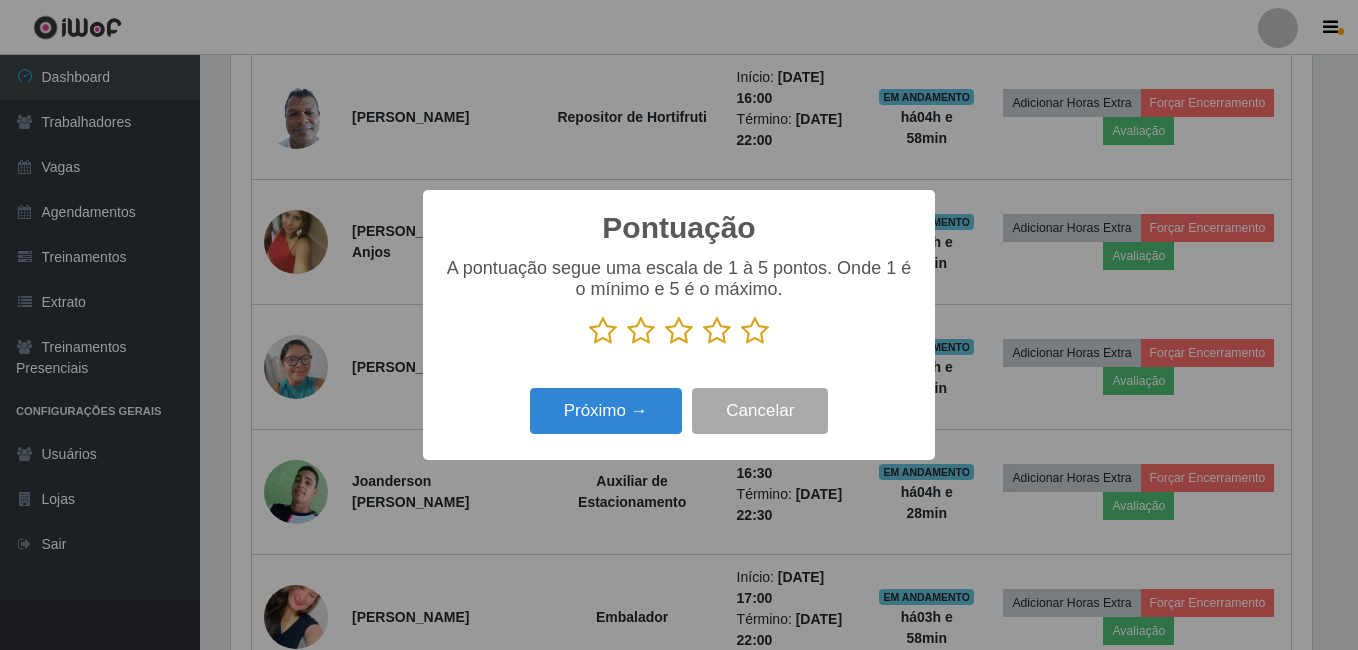 click at bounding box center [755, 331] 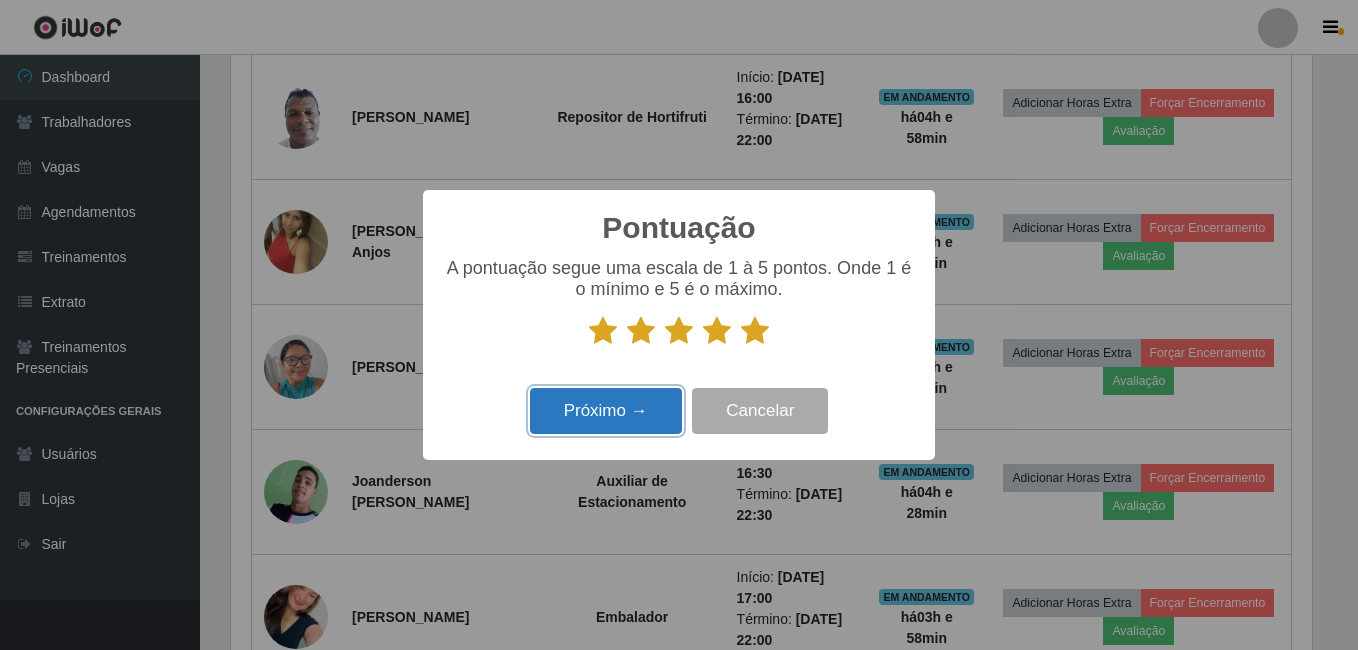 click on "Próximo →" at bounding box center (606, 411) 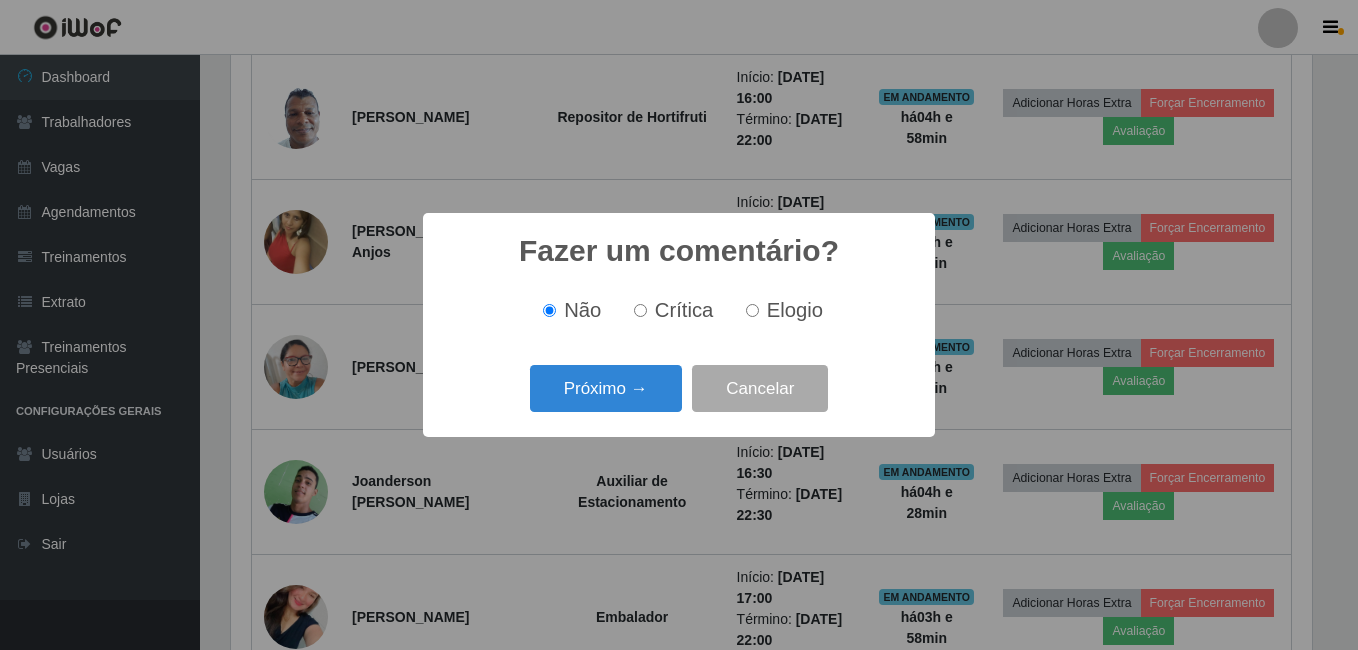 click on "Próximo →" at bounding box center (606, 388) 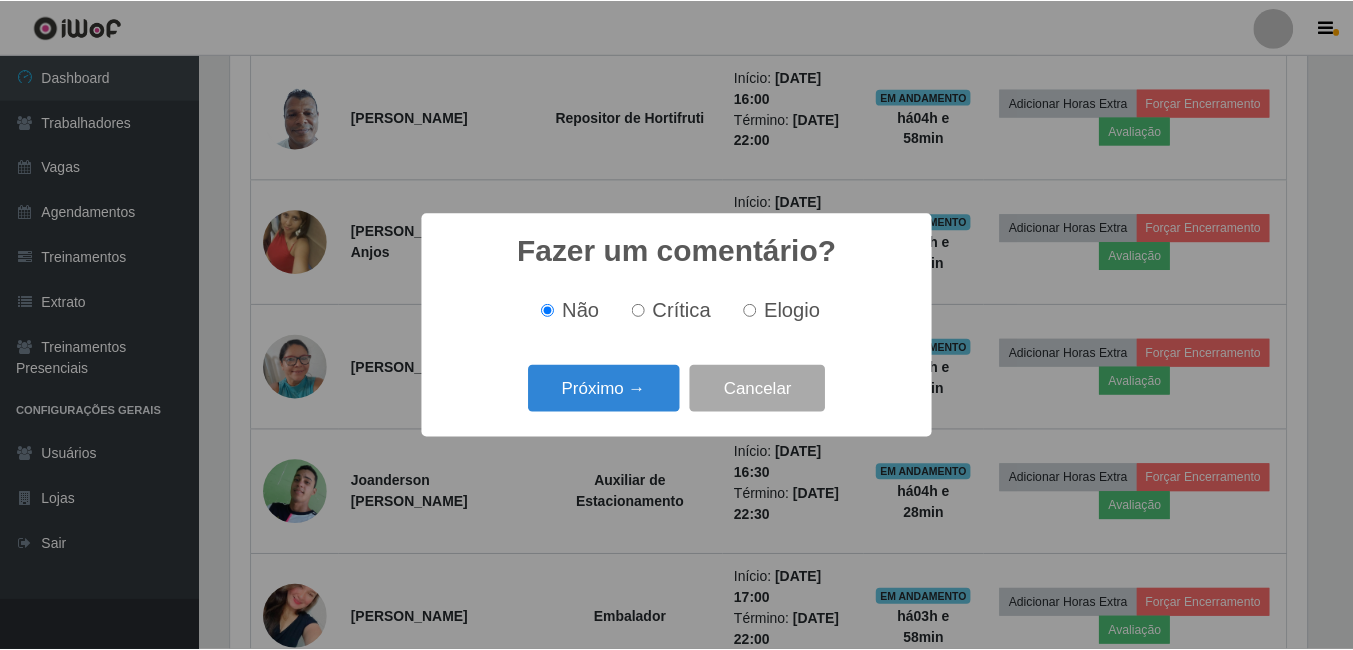 scroll, scrollTop: 999585, scrollLeft: 998919, axis: both 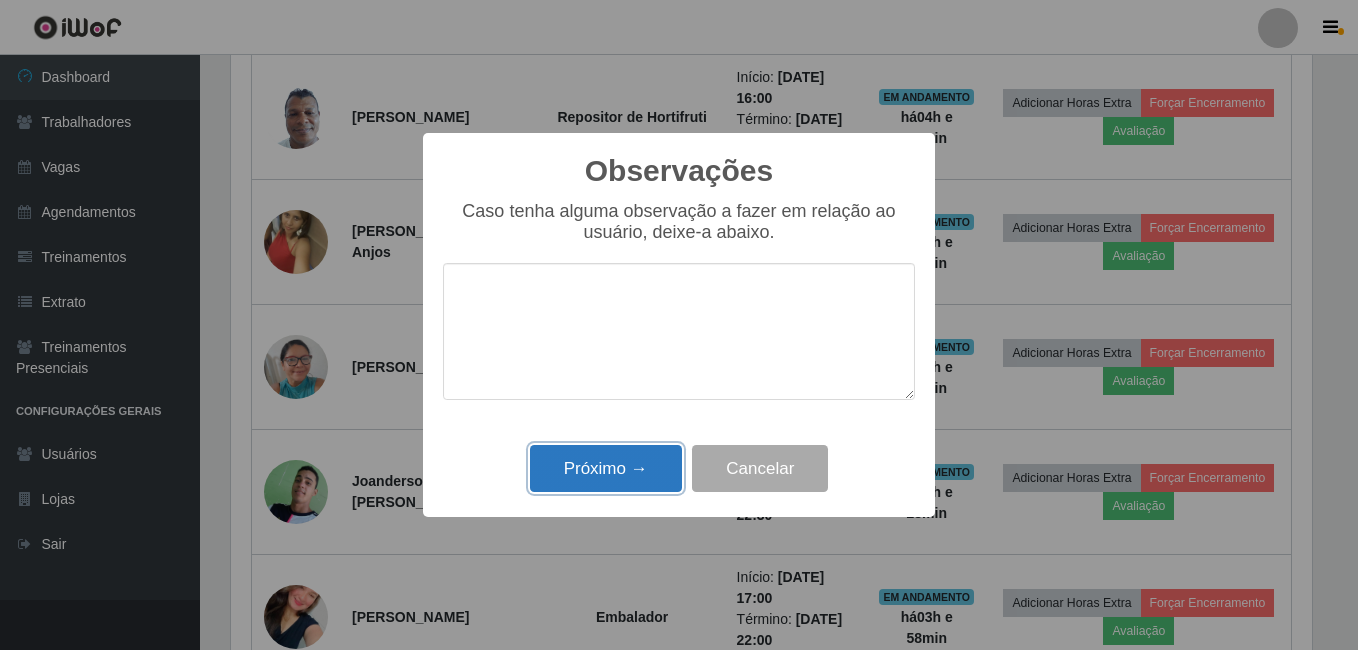 click on "Próximo →" at bounding box center (606, 468) 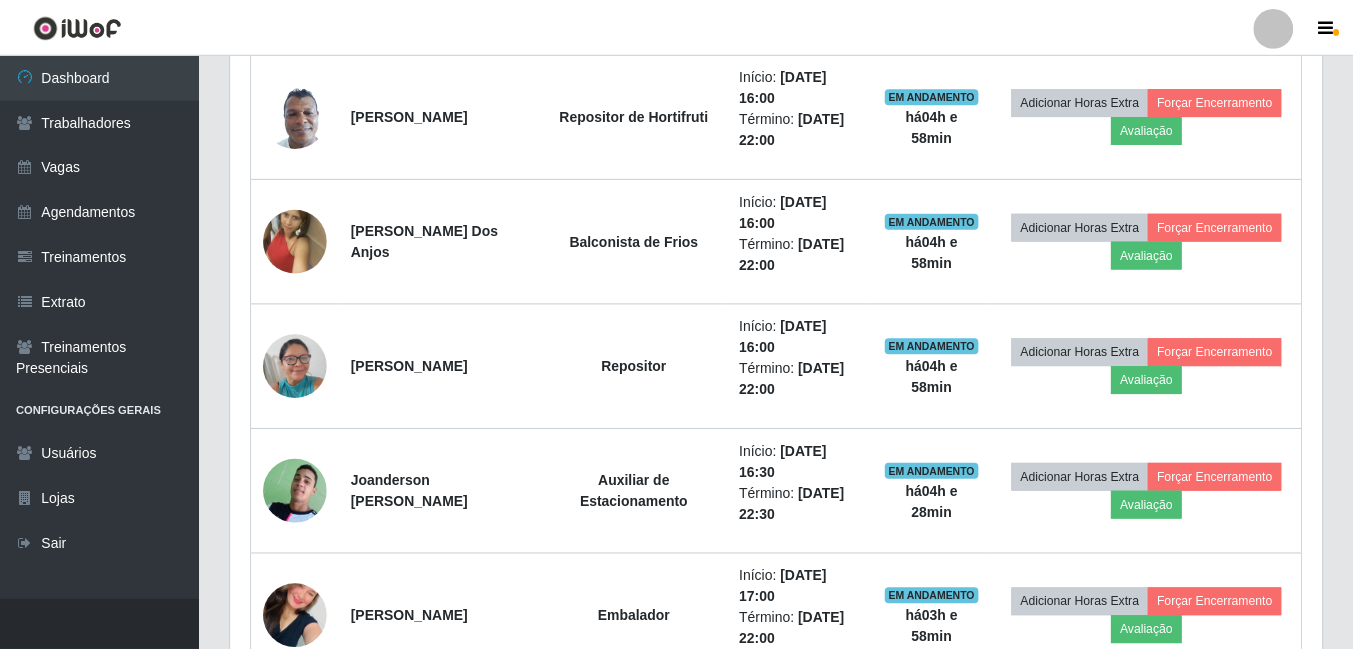 scroll, scrollTop: 999585, scrollLeft: 998909, axis: both 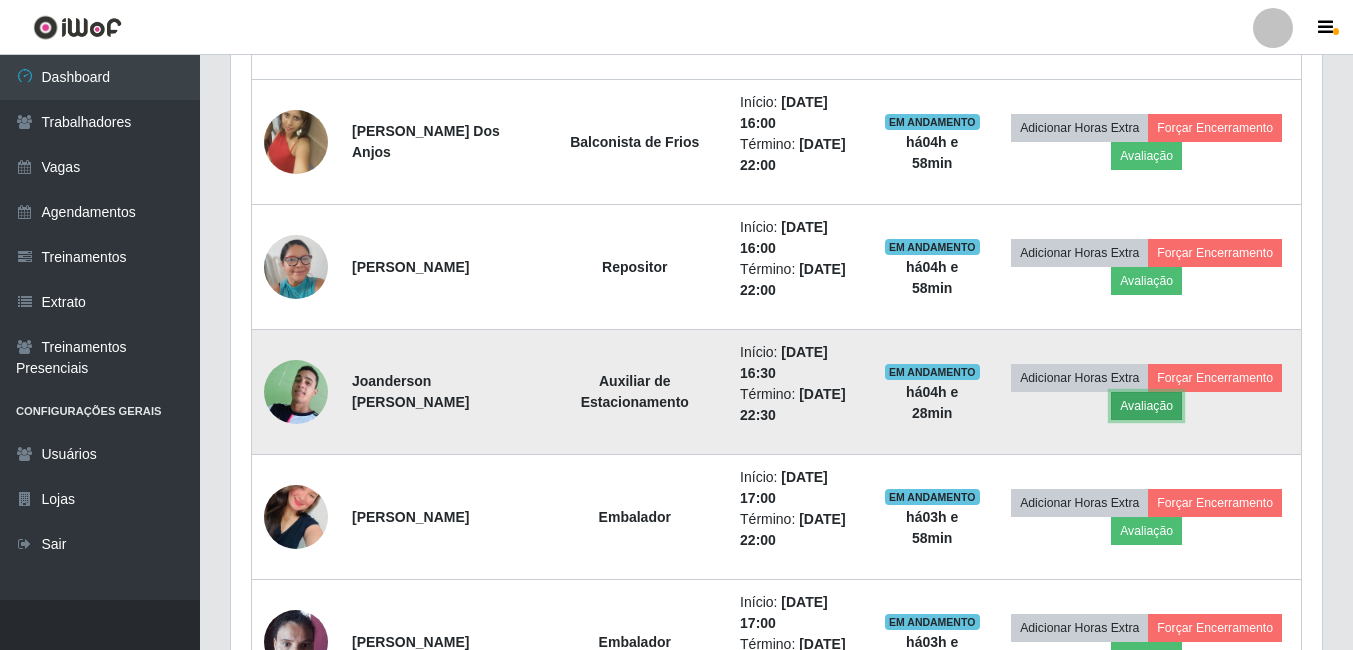 click on "Avaliação" at bounding box center [1146, 406] 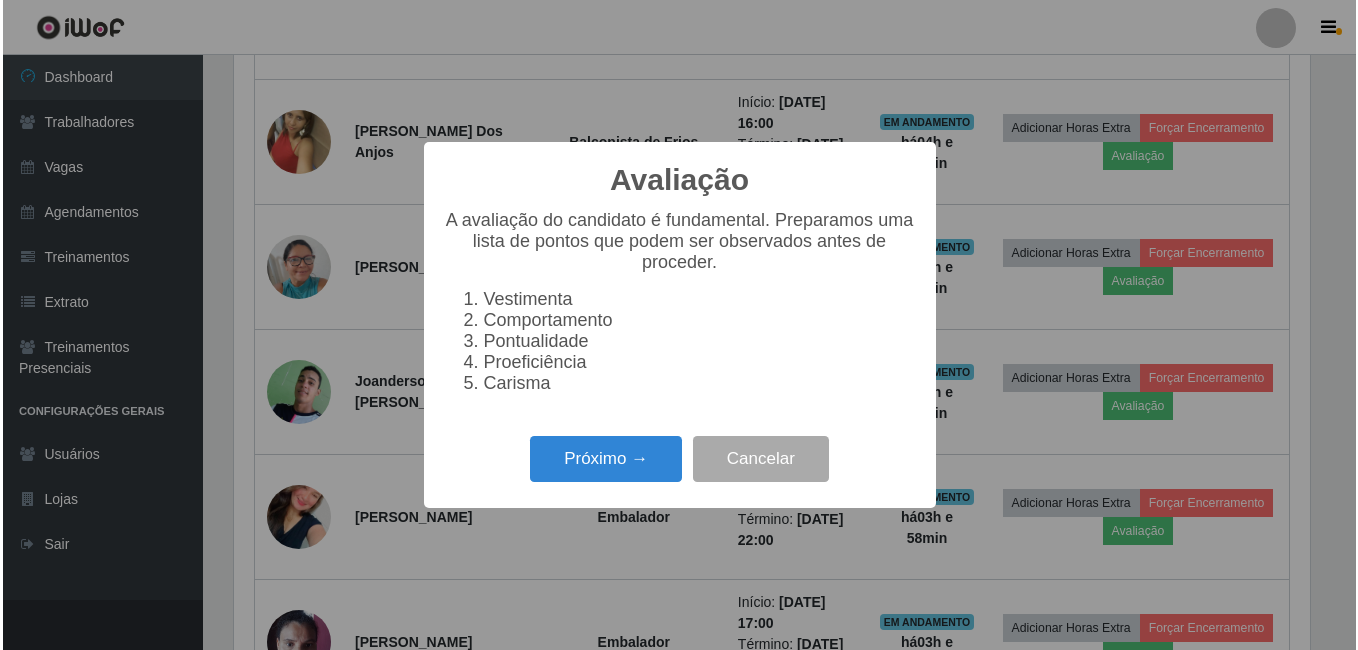 scroll, scrollTop: 999585, scrollLeft: 998919, axis: both 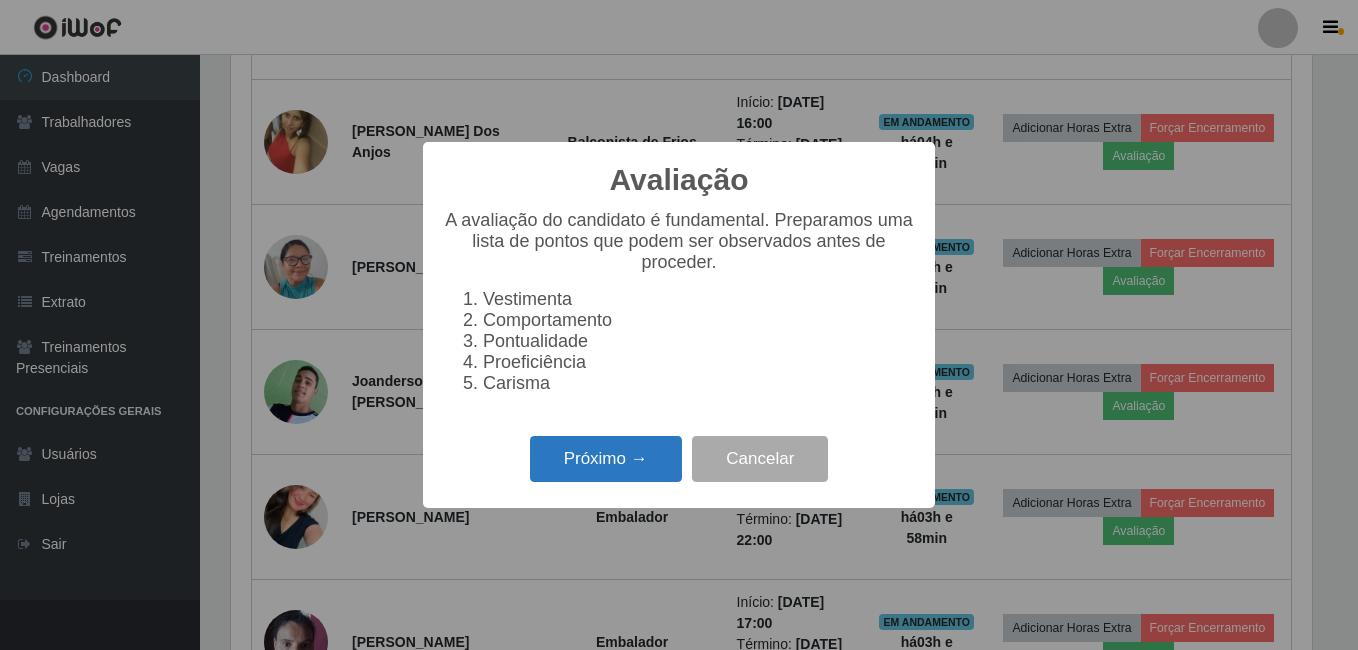 click on "Próximo →" at bounding box center [606, 459] 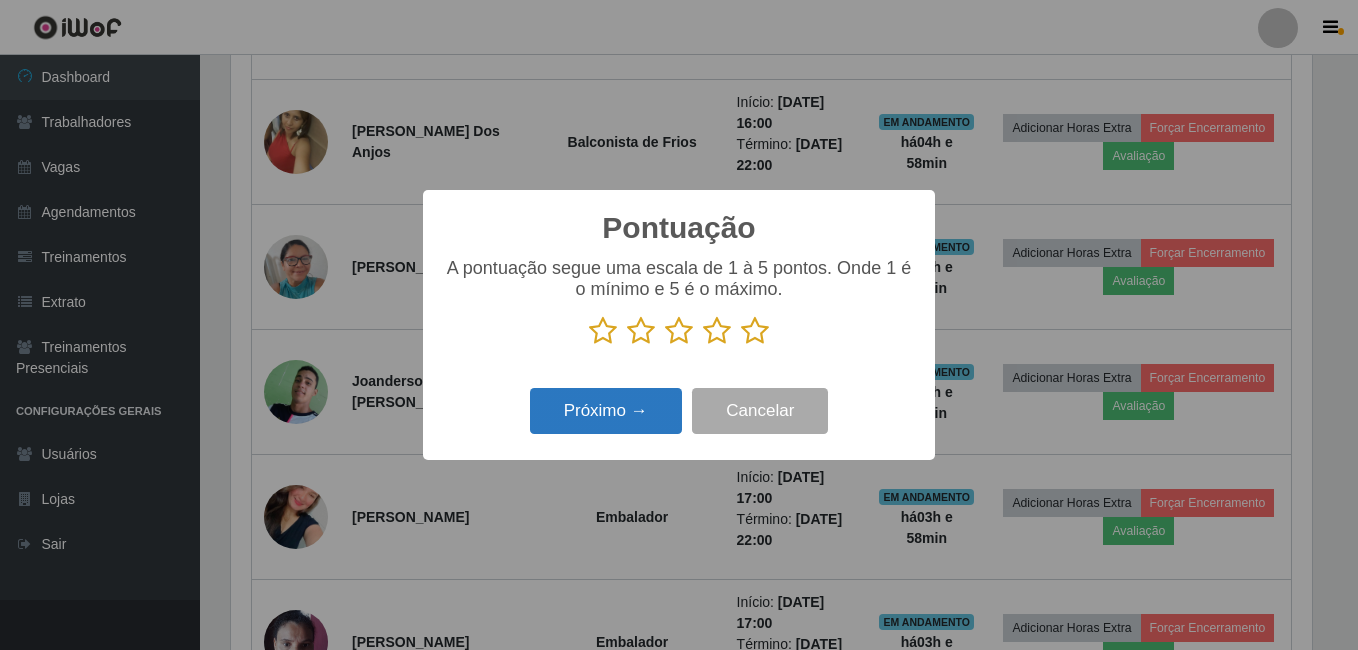 scroll 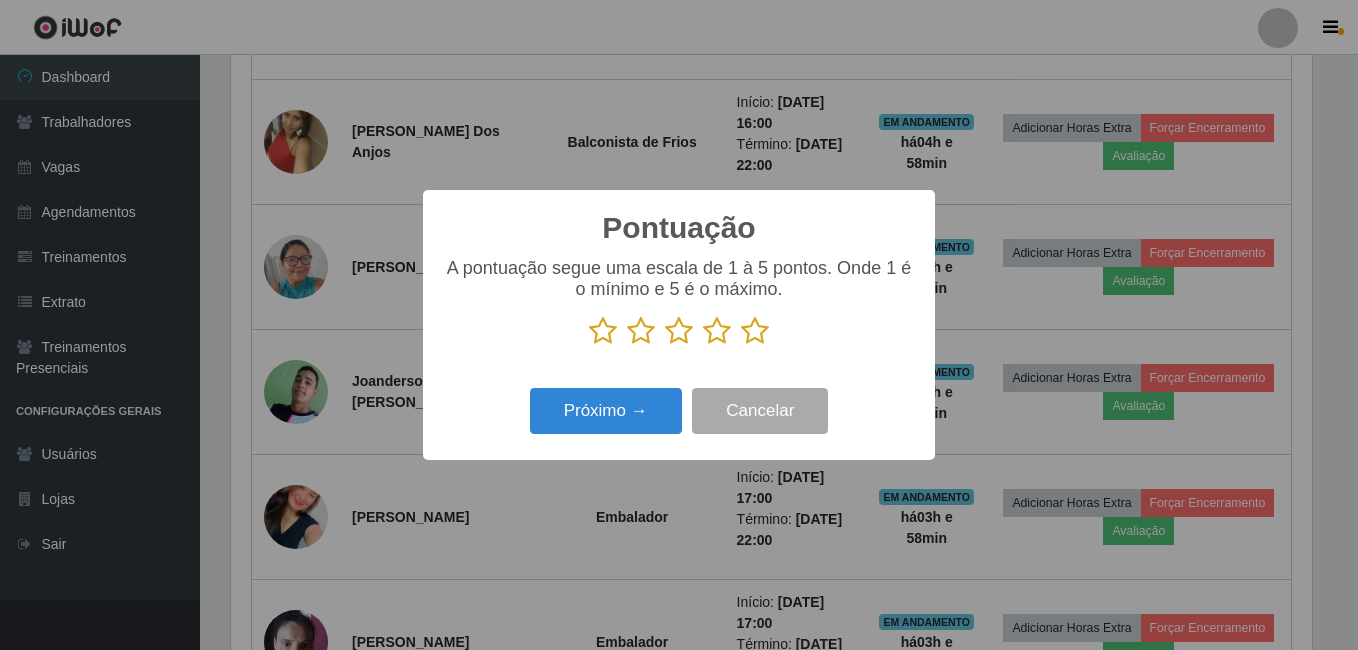 click at bounding box center [755, 331] 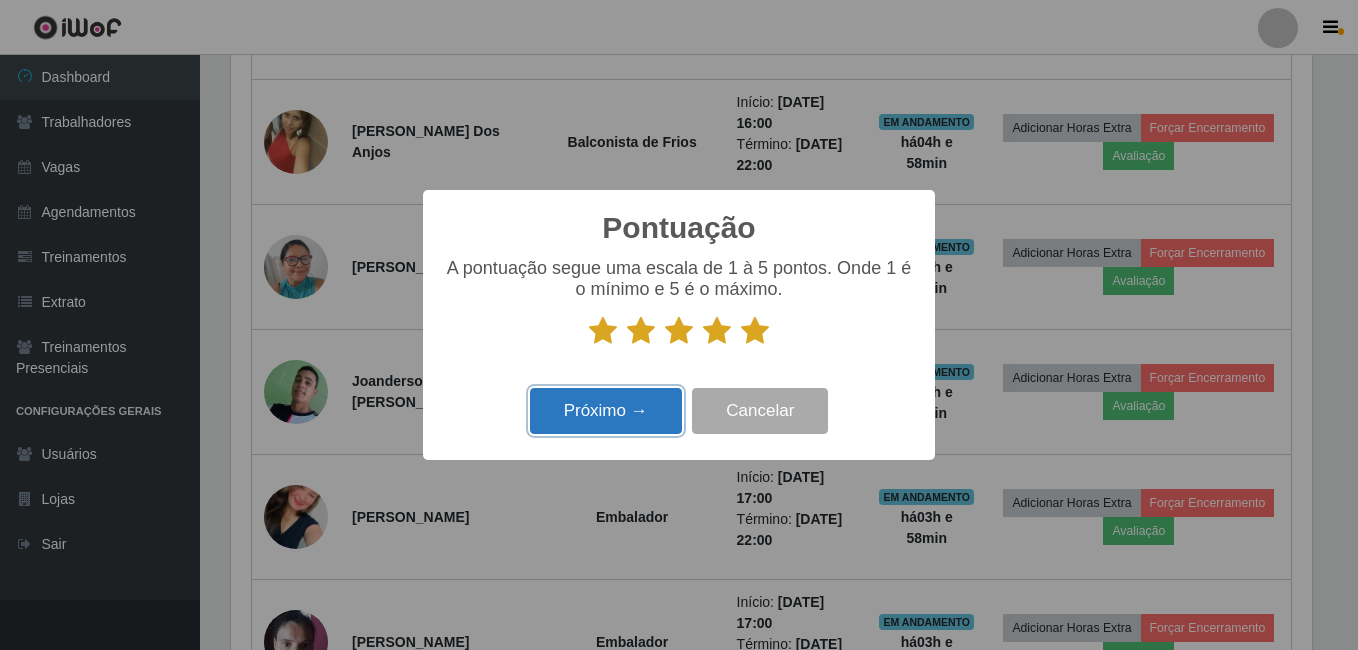 click on "Próximo →" at bounding box center (606, 411) 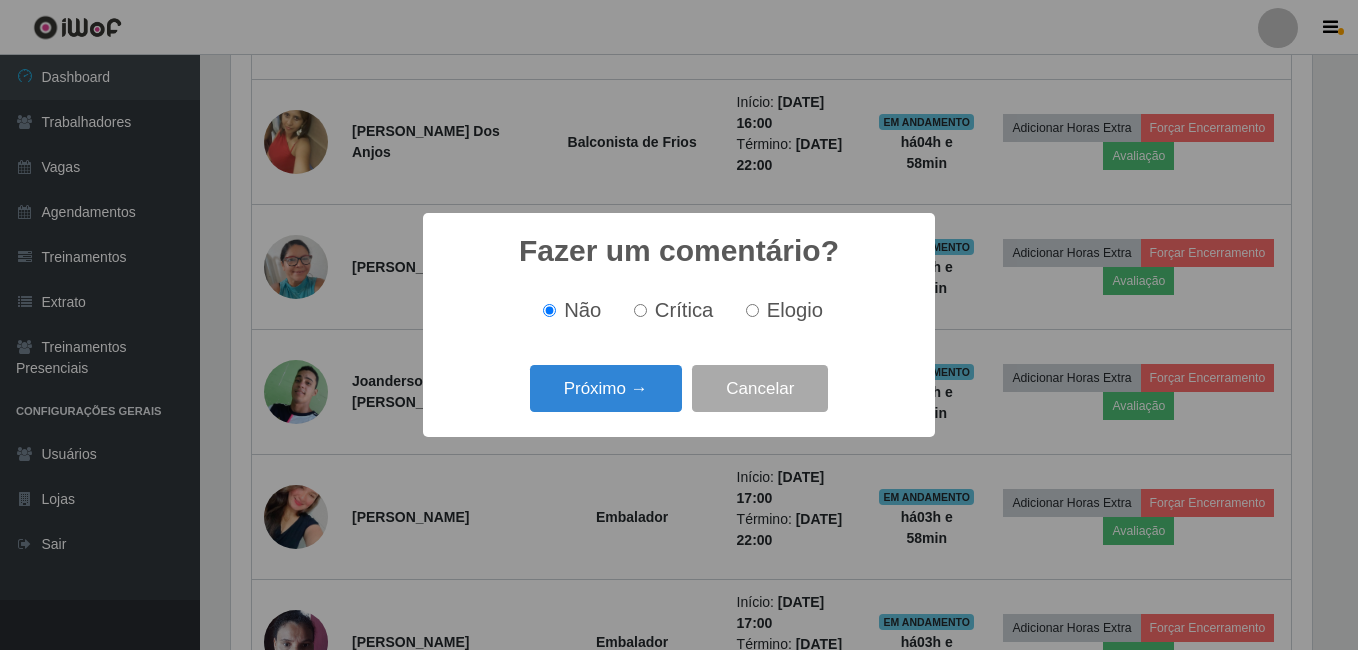 click on "Próximo →" at bounding box center [606, 388] 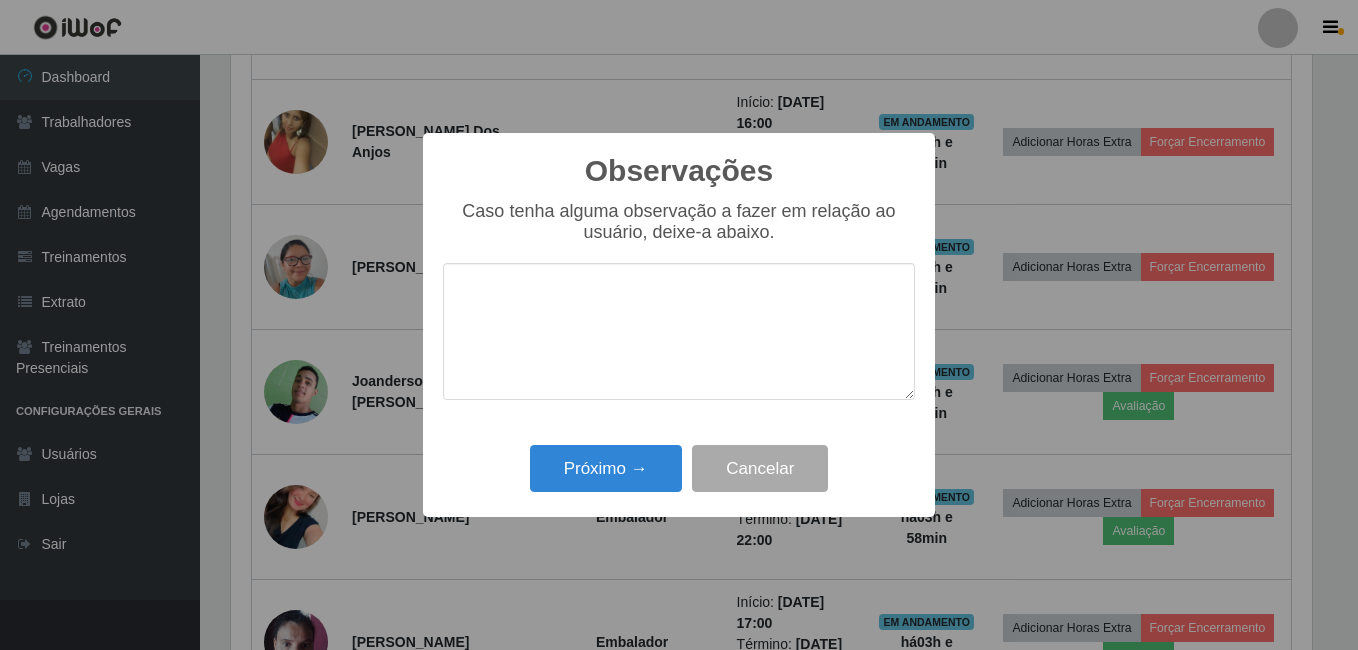 click on "Próximo → Cancelar" at bounding box center (679, 468) 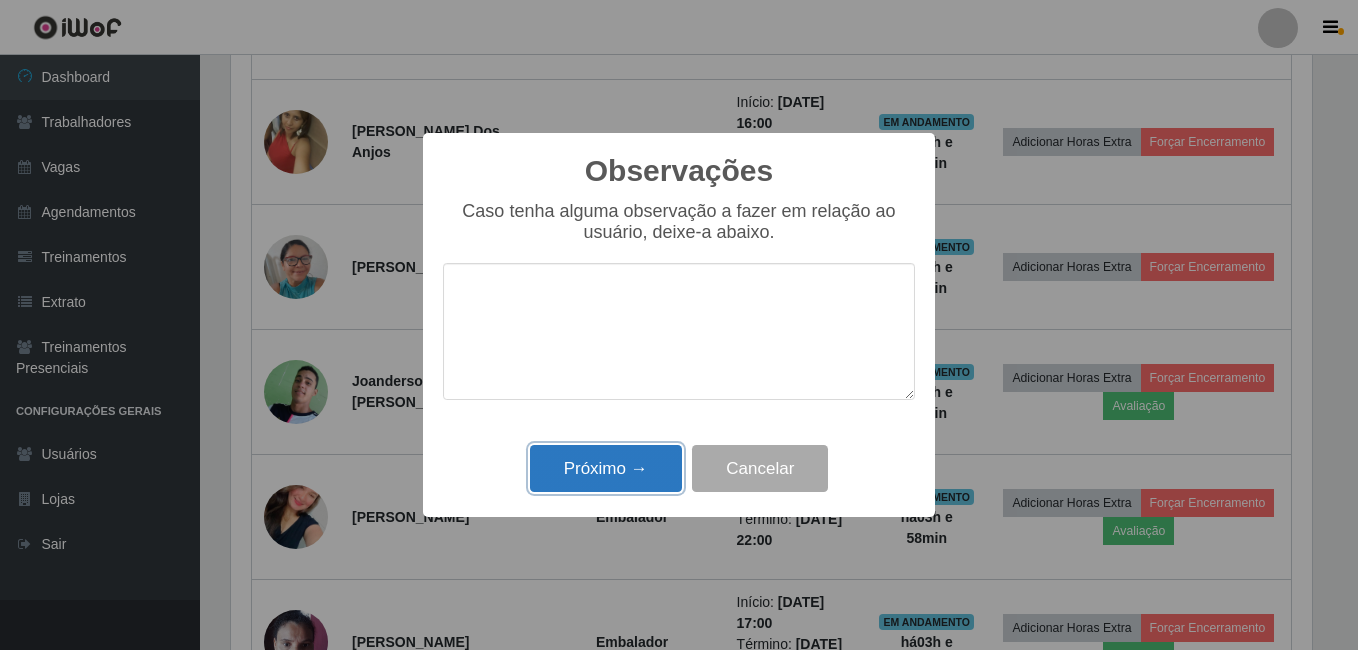 click on "Próximo →" at bounding box center (606, 468) 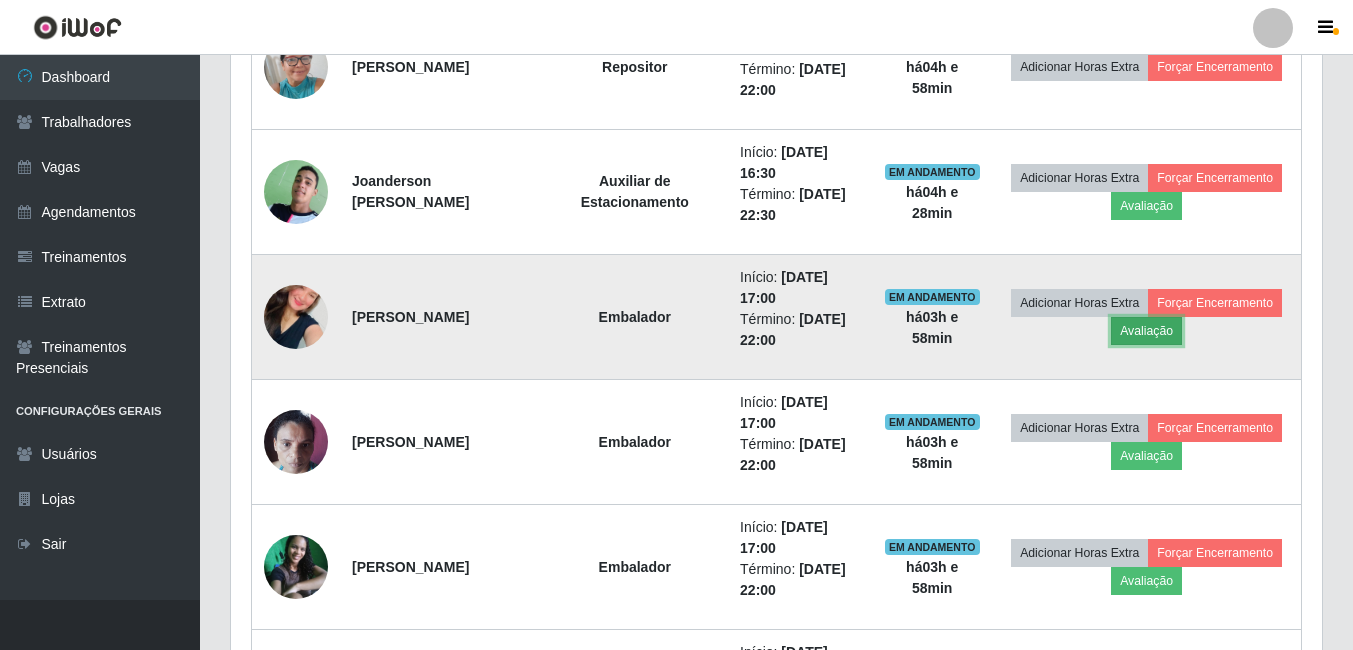 click on "Avaliação" at bounding box center [1146, 331] 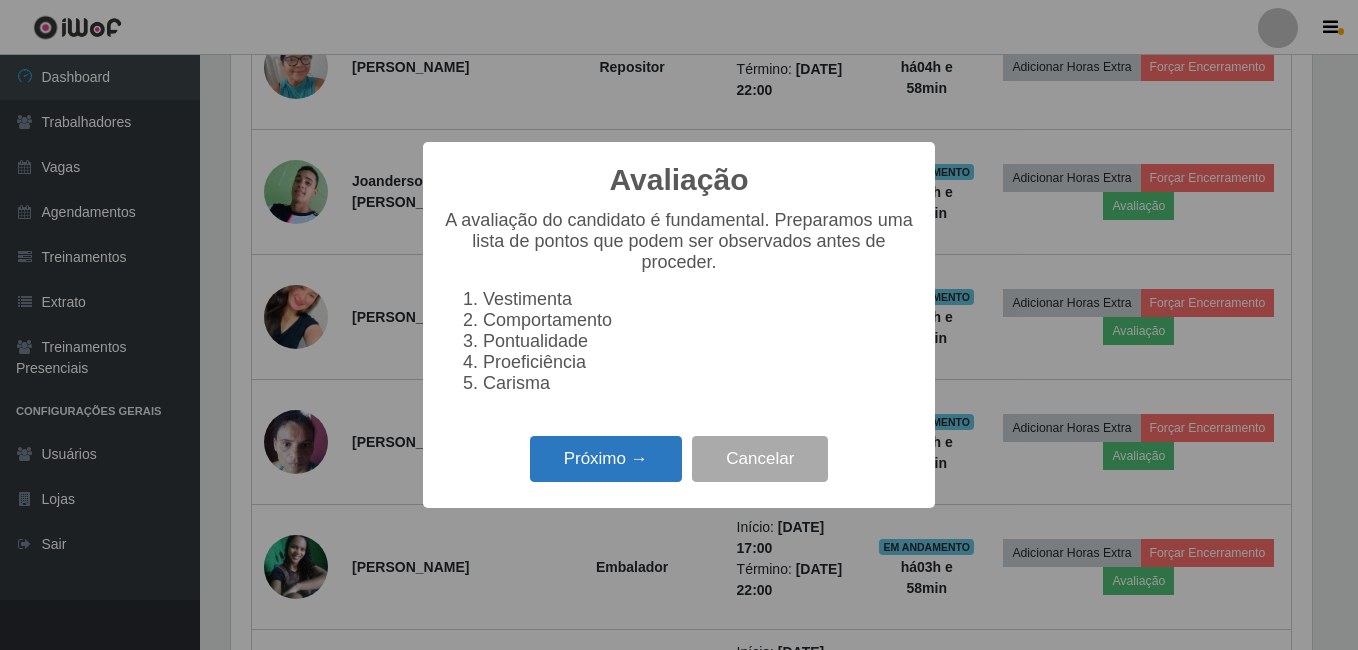 click on "Próximo →" at bounding box center [606, 459] 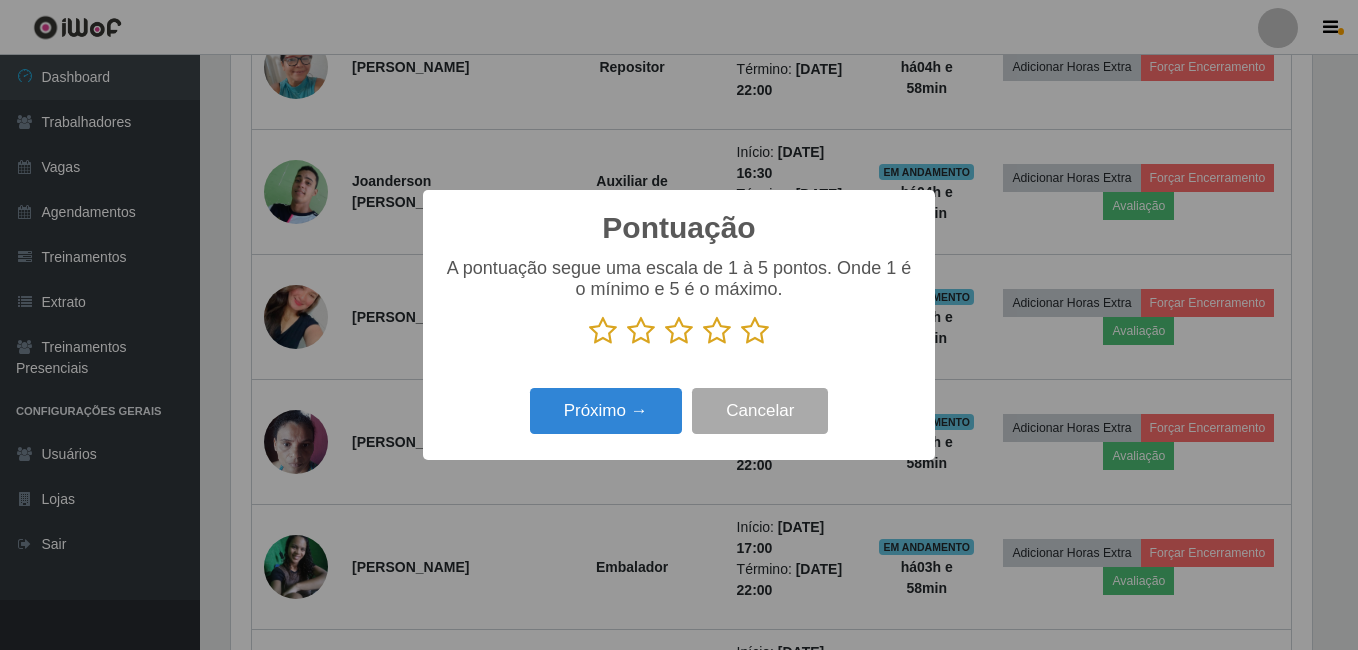 click at bounding box center (755, 331) 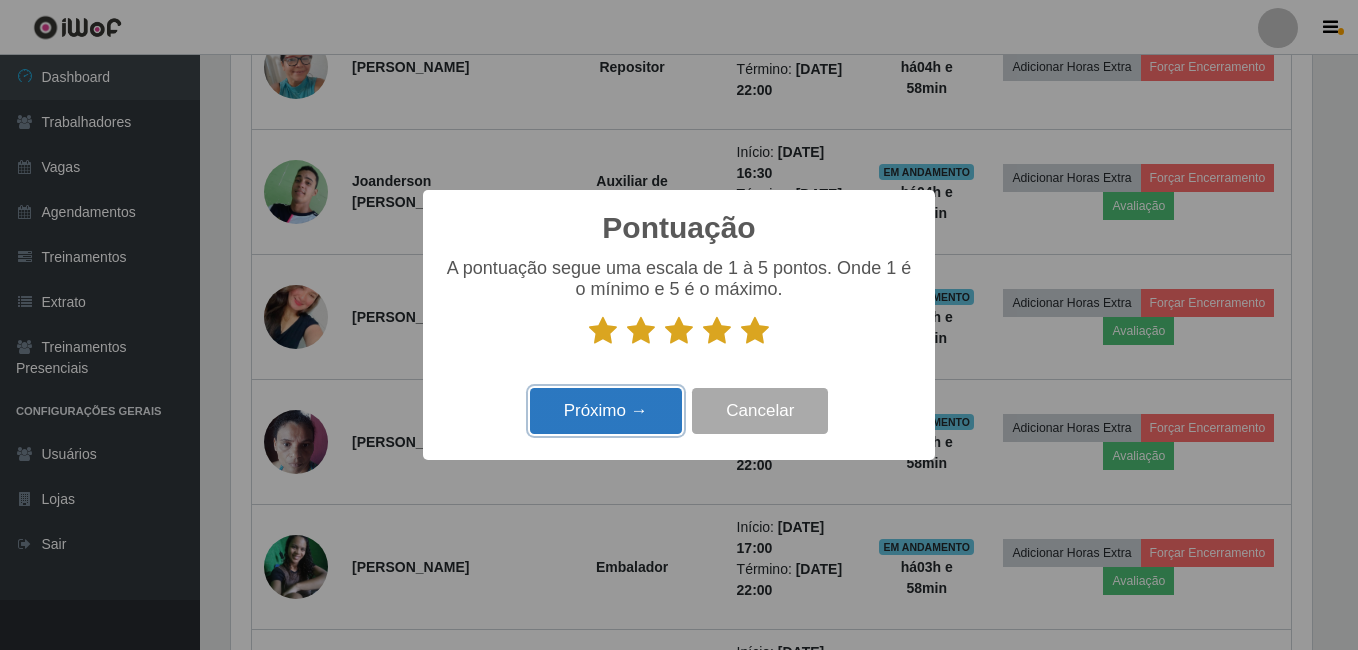 click on "Próximo →" at bounding box center [606, 411] 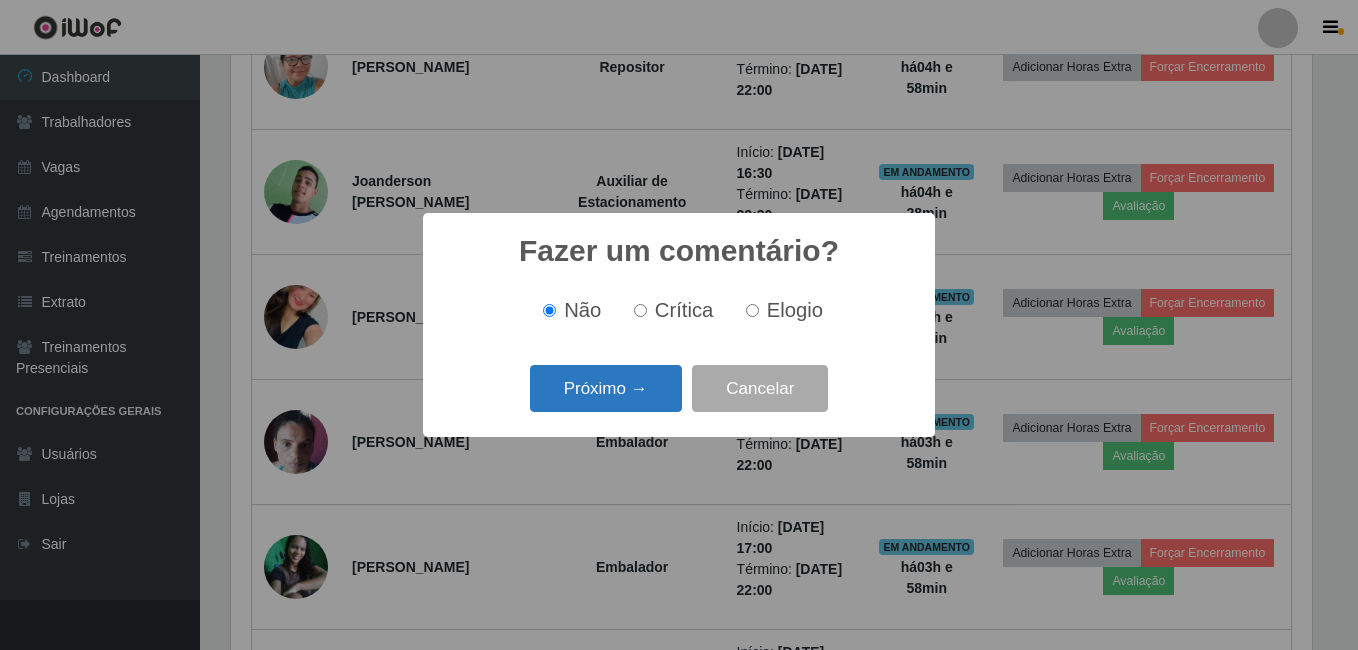 click on "Próximo →" at bounding box center (606, 388) 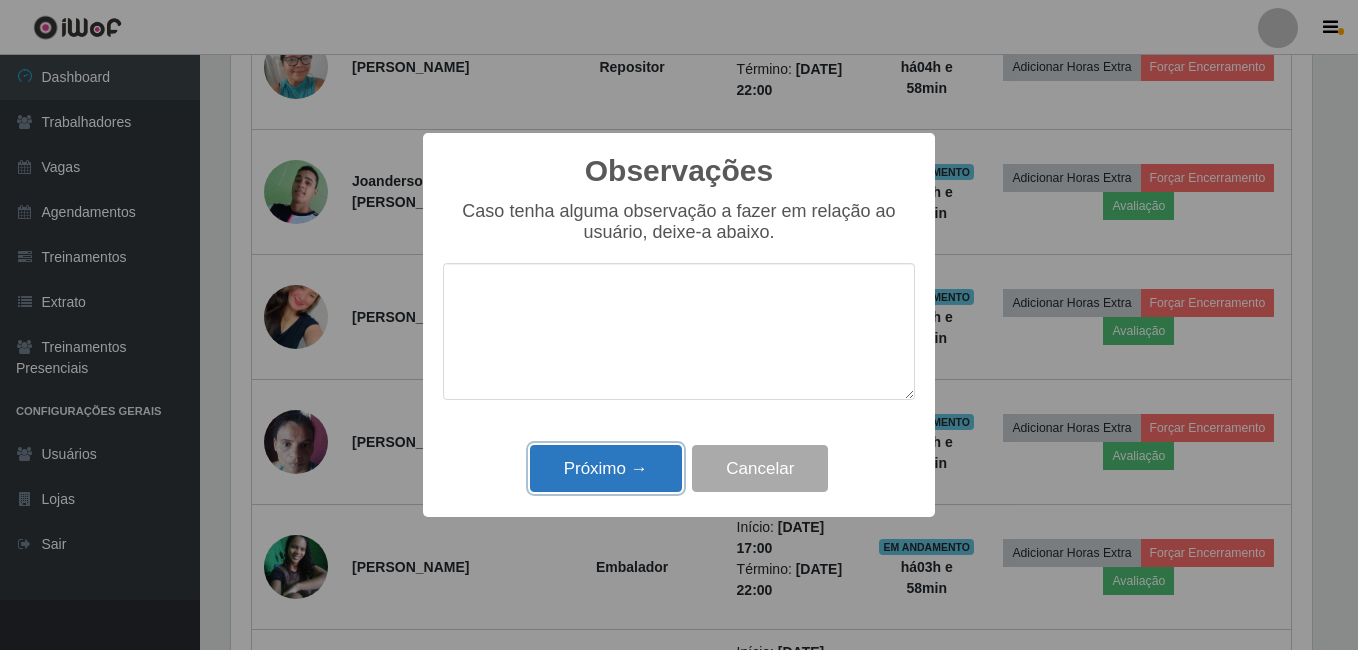 click on "Próximo →" at bounding box center [606, 468] 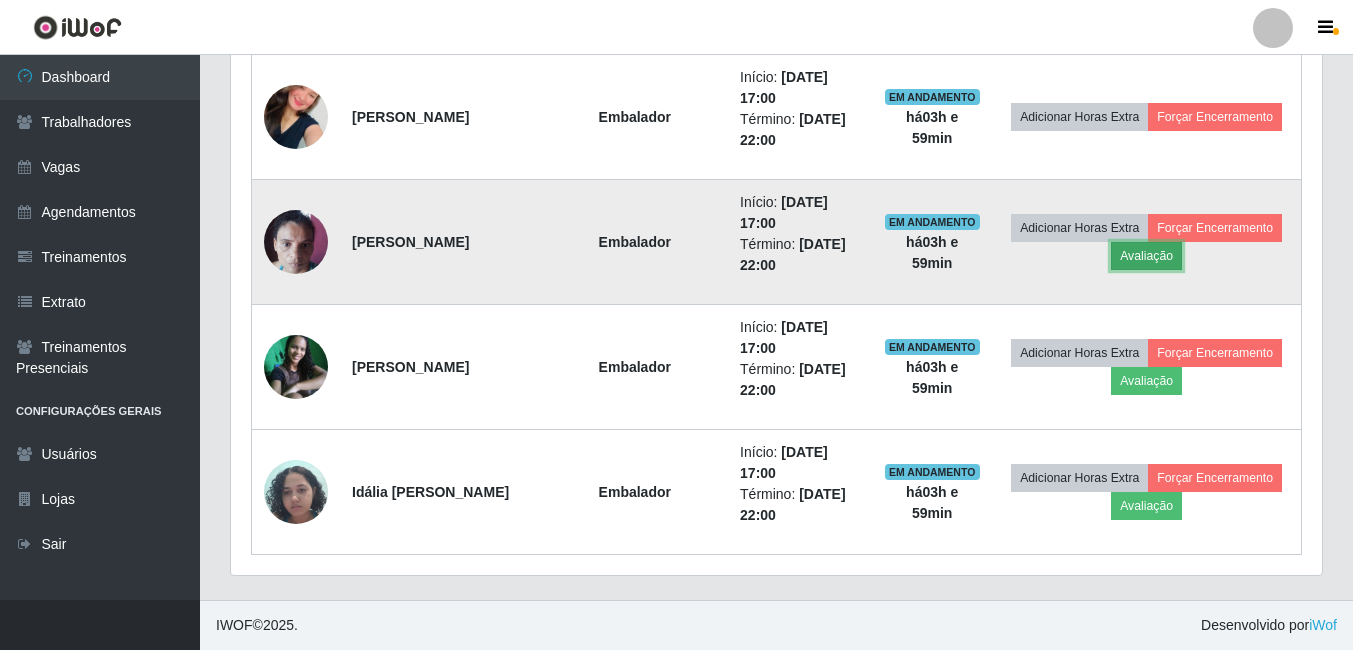 click on "Avaliação" at bounding box center [1146, 256] 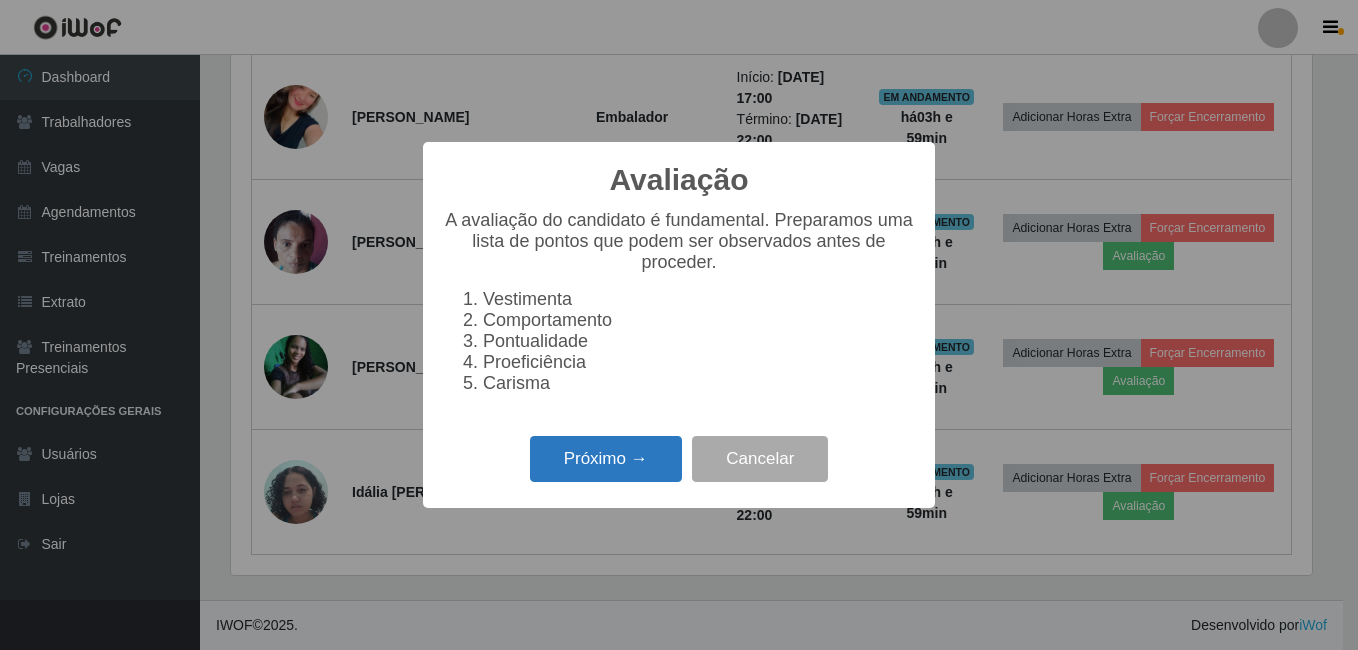 click on "Próximo →" at bounding box center [606, 459] 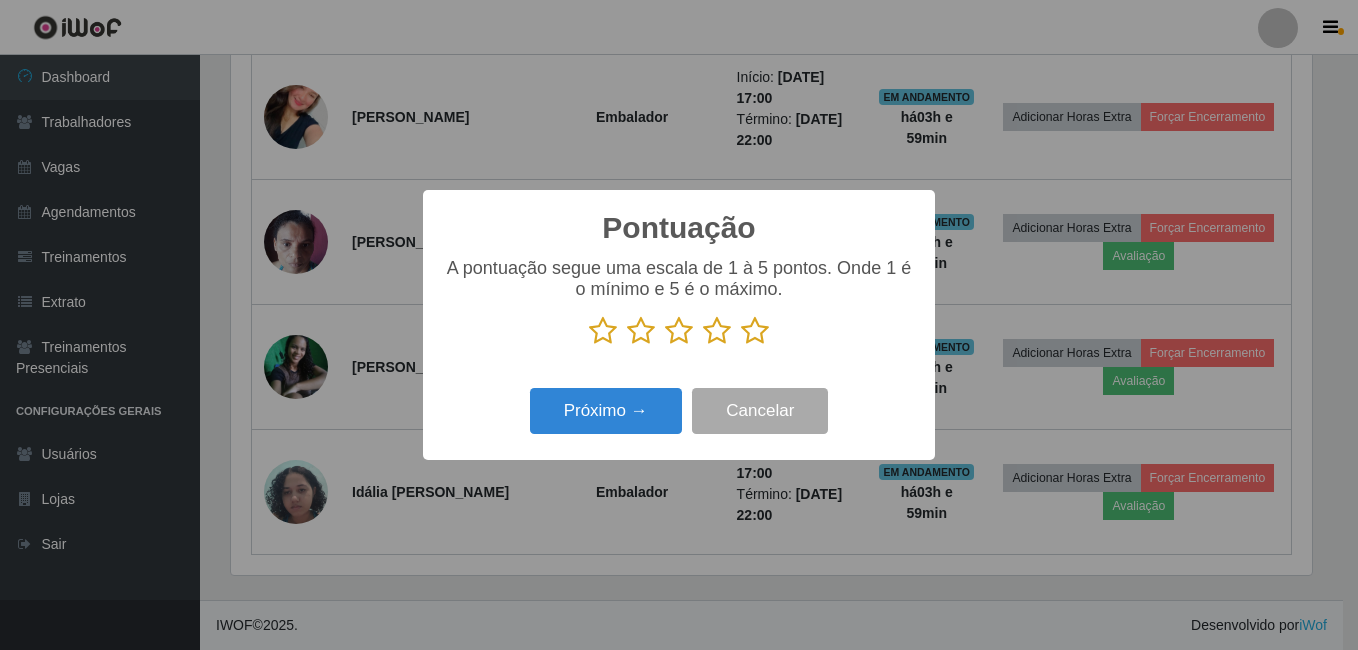 drag, startPoint x: 752, startPoint y: 339, endPoint x: 690, endPoint y: 356, distance: 64.288414 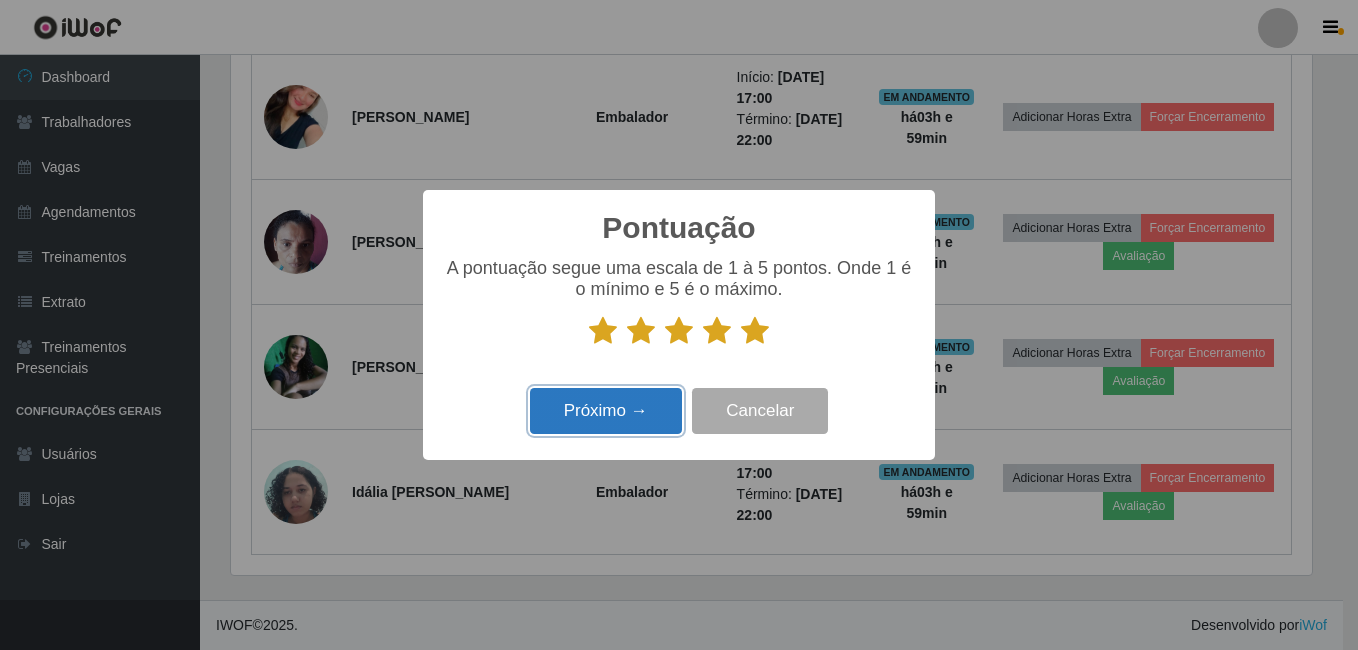click on "Próximo →" at bounding box center [606, 411] 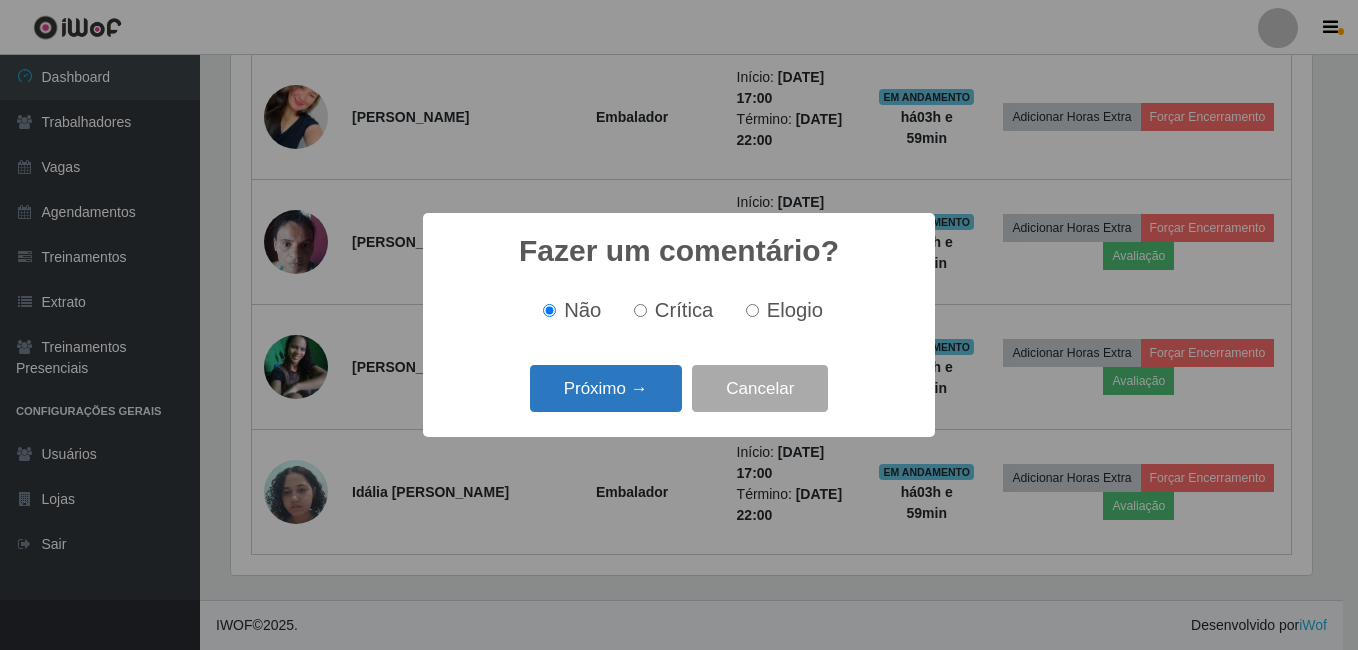 click on "Próximo →" at bounding box center [606, 388] 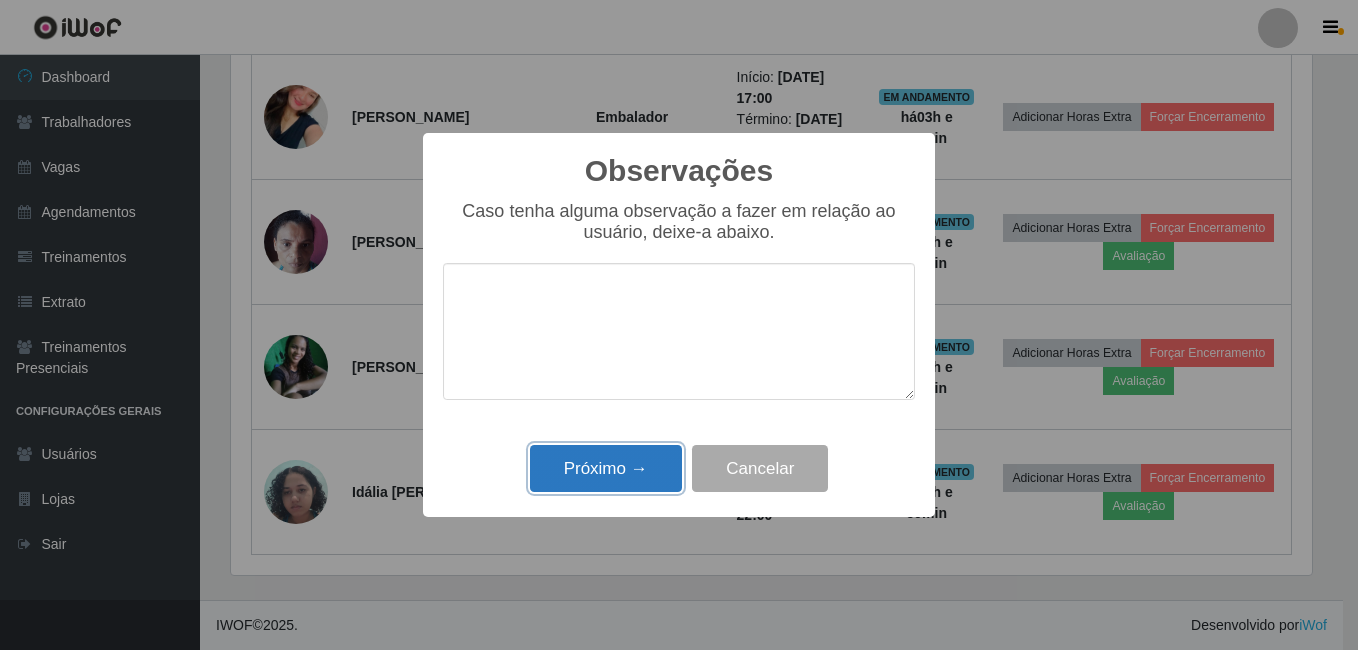 click on "Próximo →" at bounding box center [606, 468] 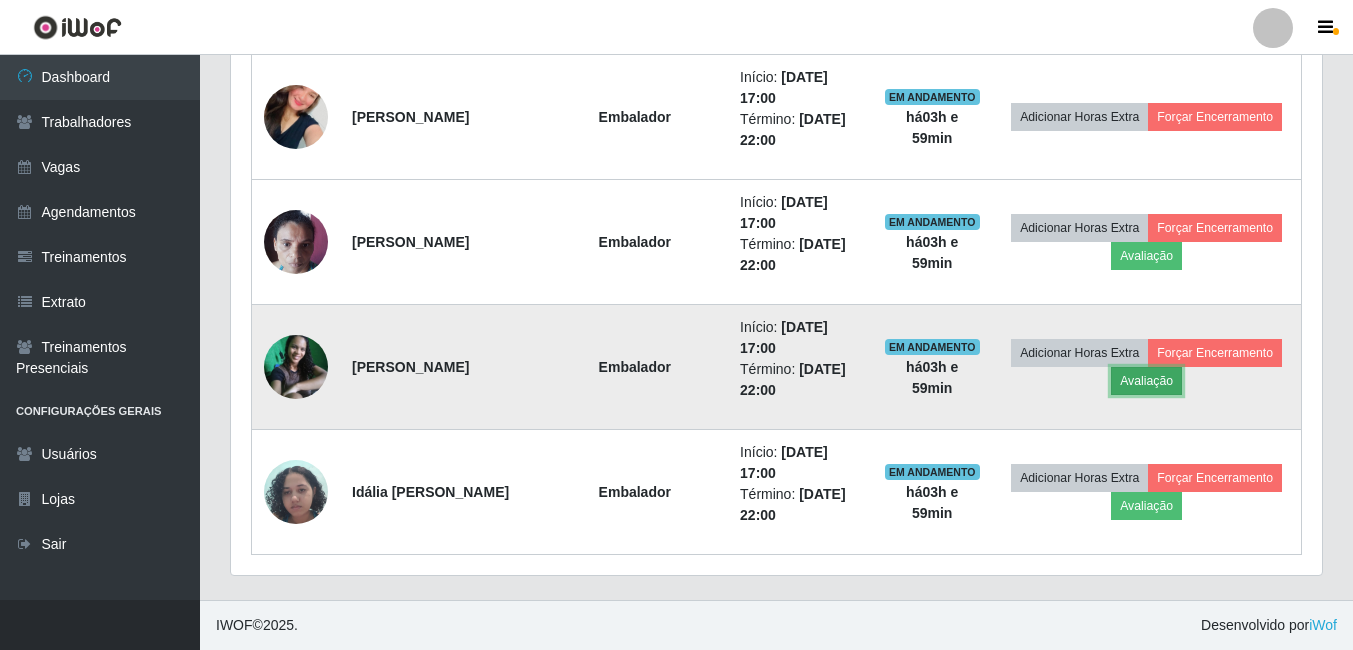click on "Avaliação" at bounding box center (1146, 381) 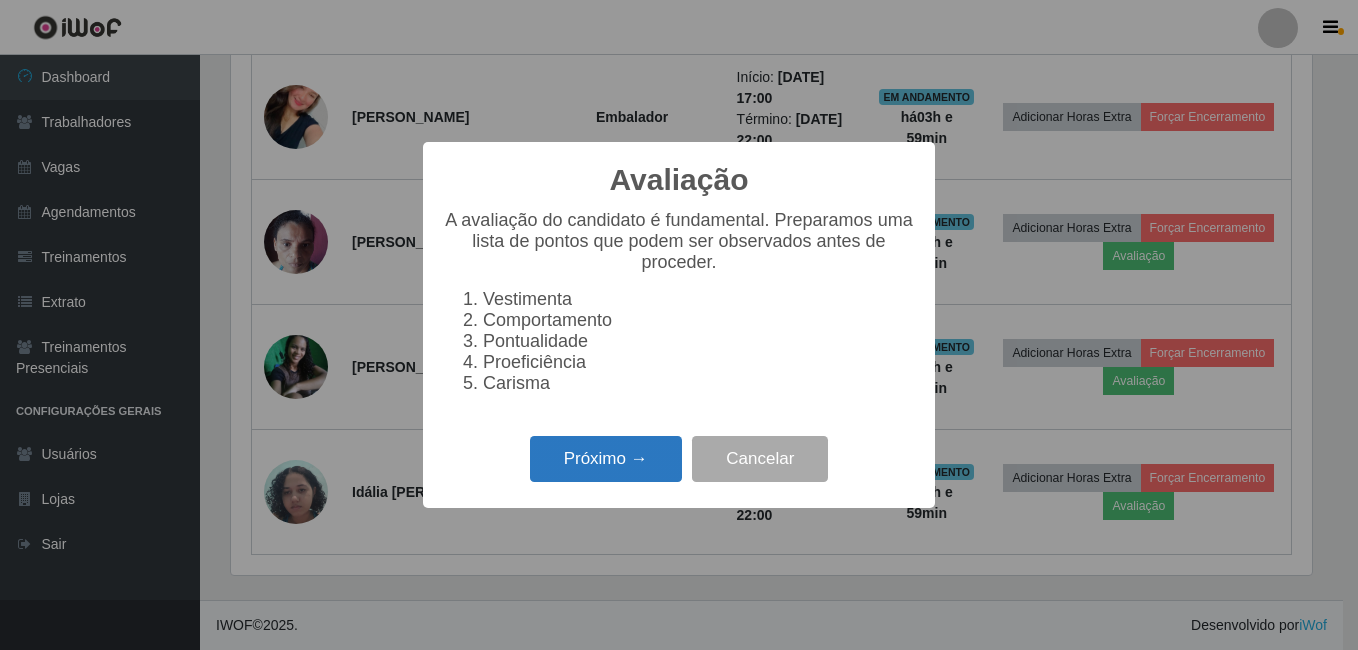 click on "Próximo →" at bounding box center (606, 459) 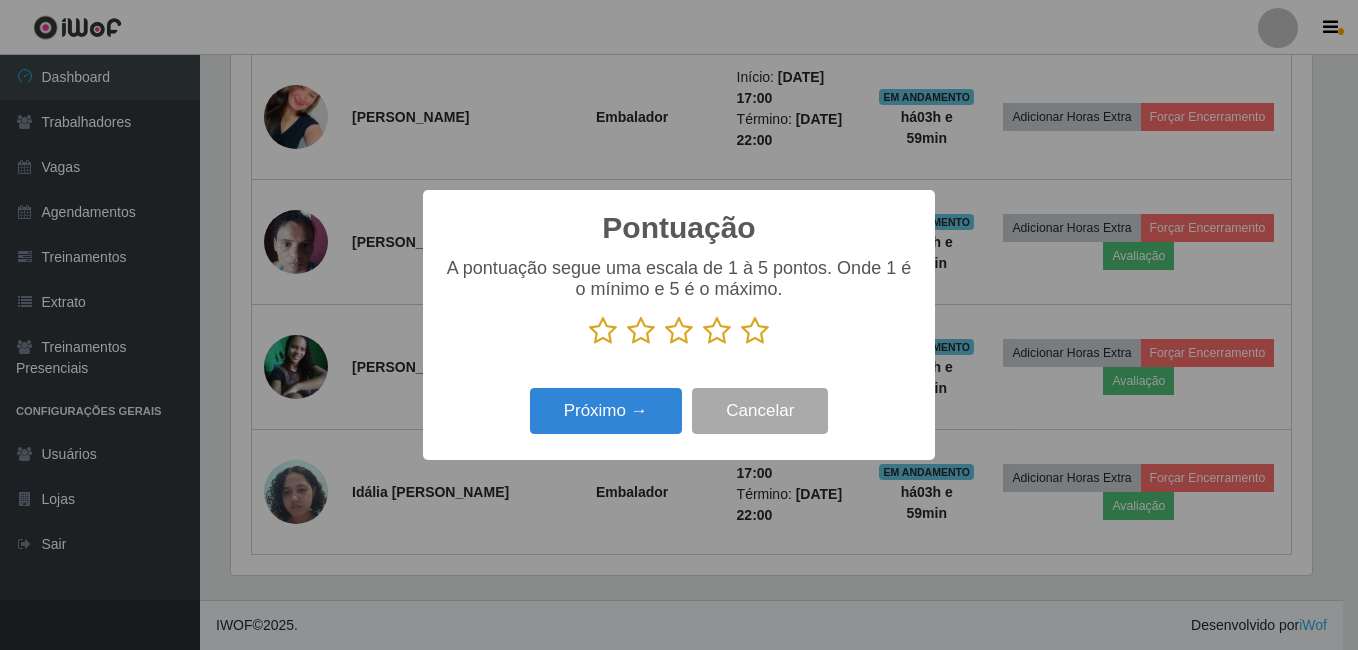 click at bounding box center [755, 331] 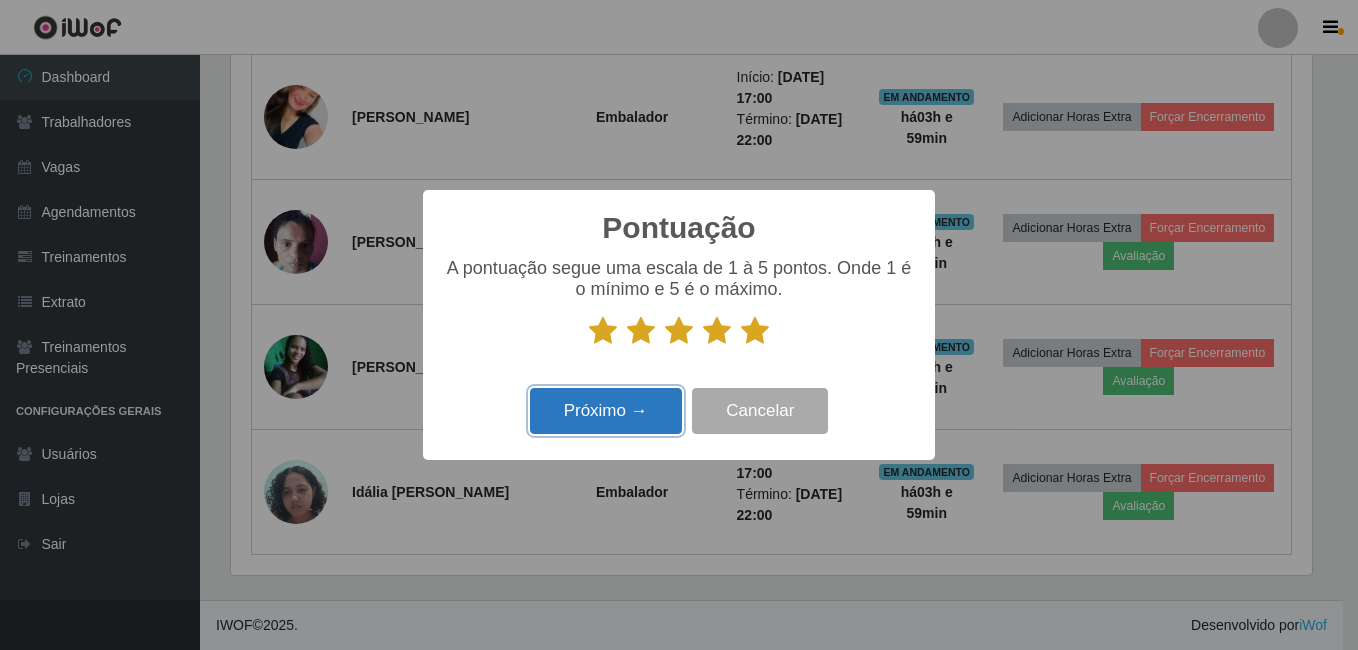 click on "Próximo →" at bounding box center (606, 411) 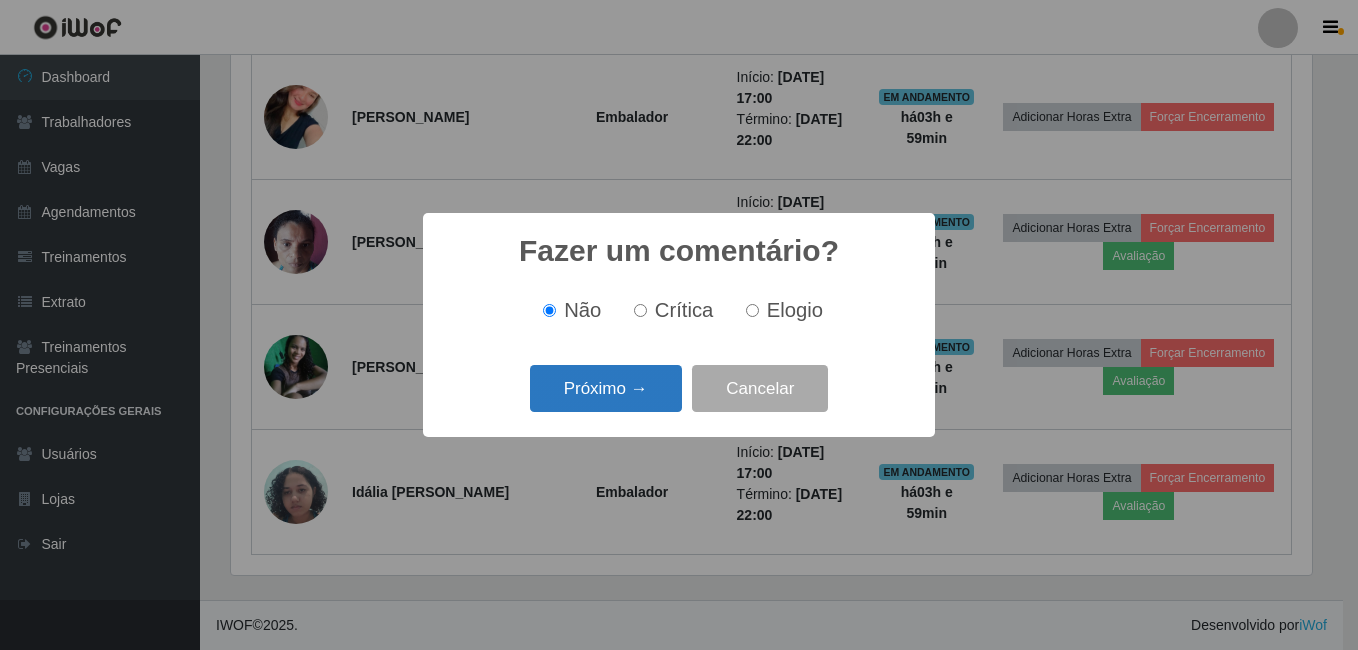 click on "Próximo →" at bounding box center (606, 388) 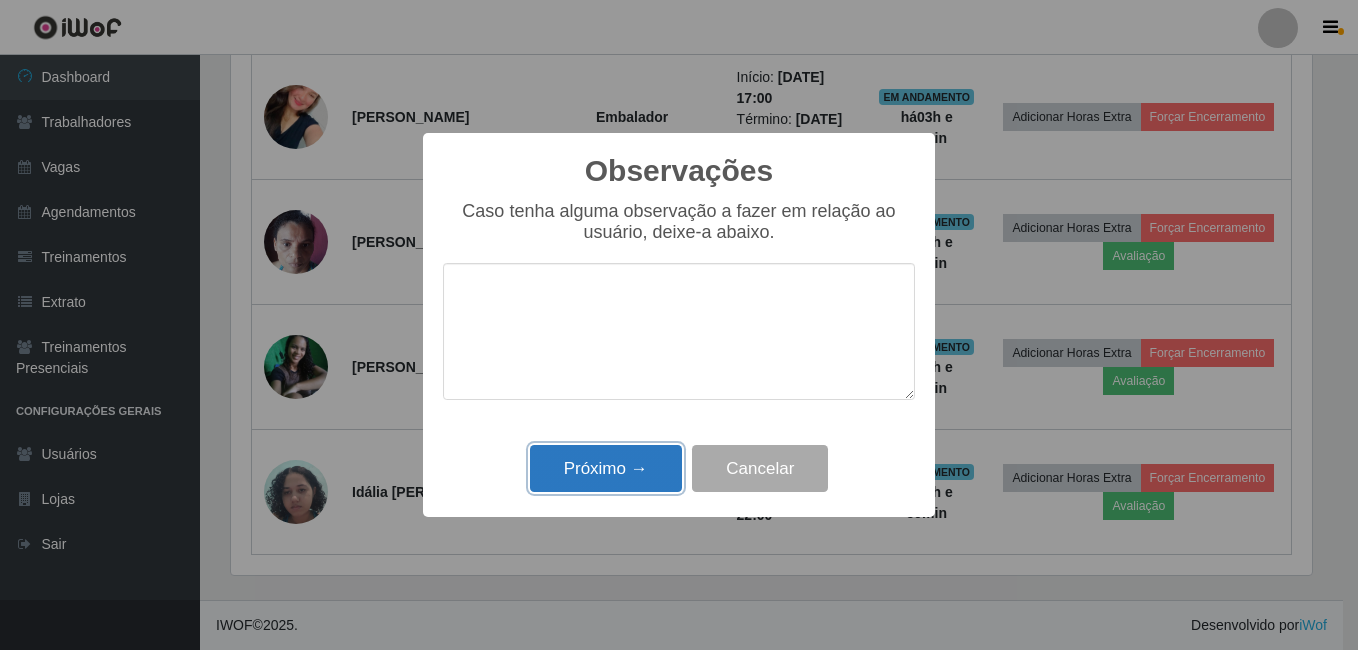 click on "Próximo →" at bounding box center [606, 468] 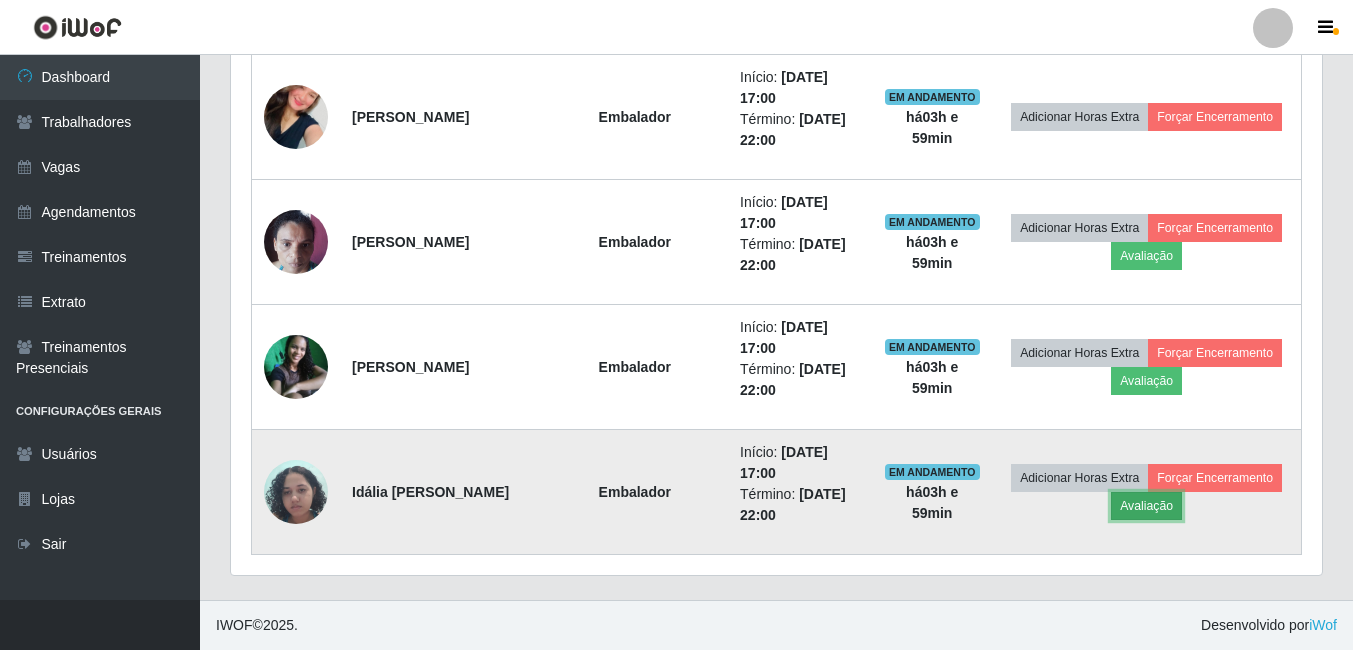 click on "Avaliação" at bounding box center [1146, 506] 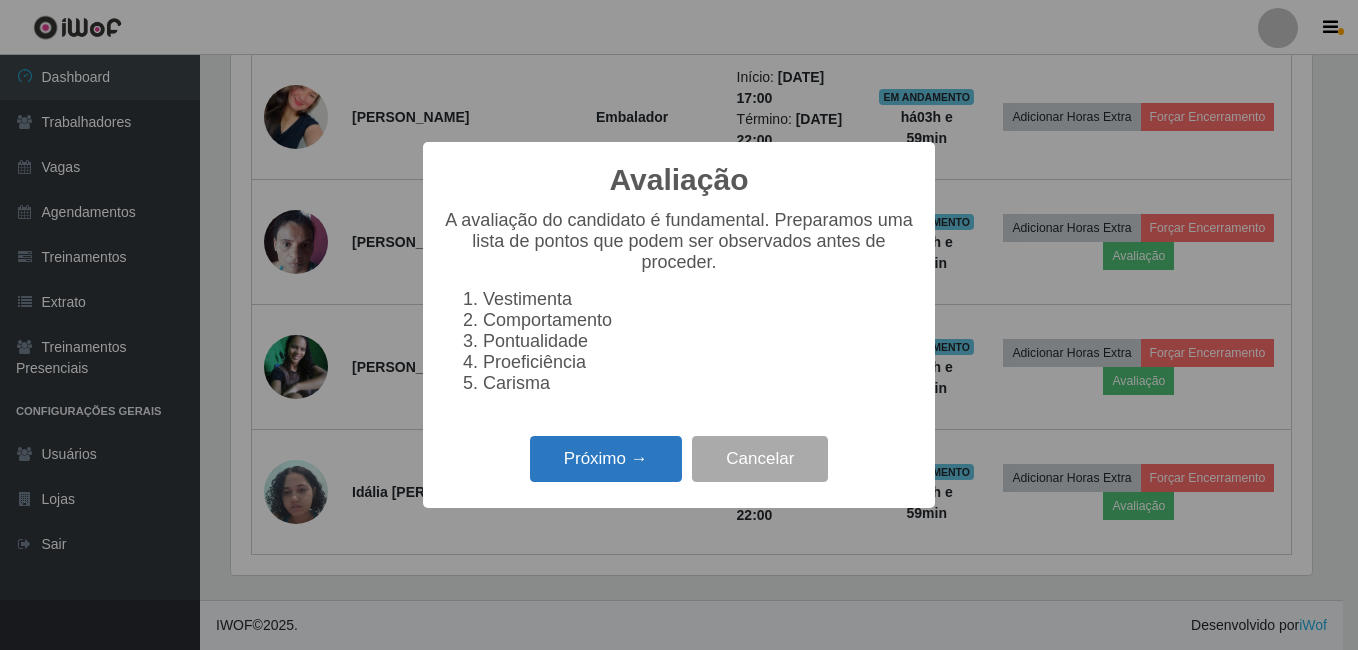 click on "Próximo →" at bounding box center (606, 459) 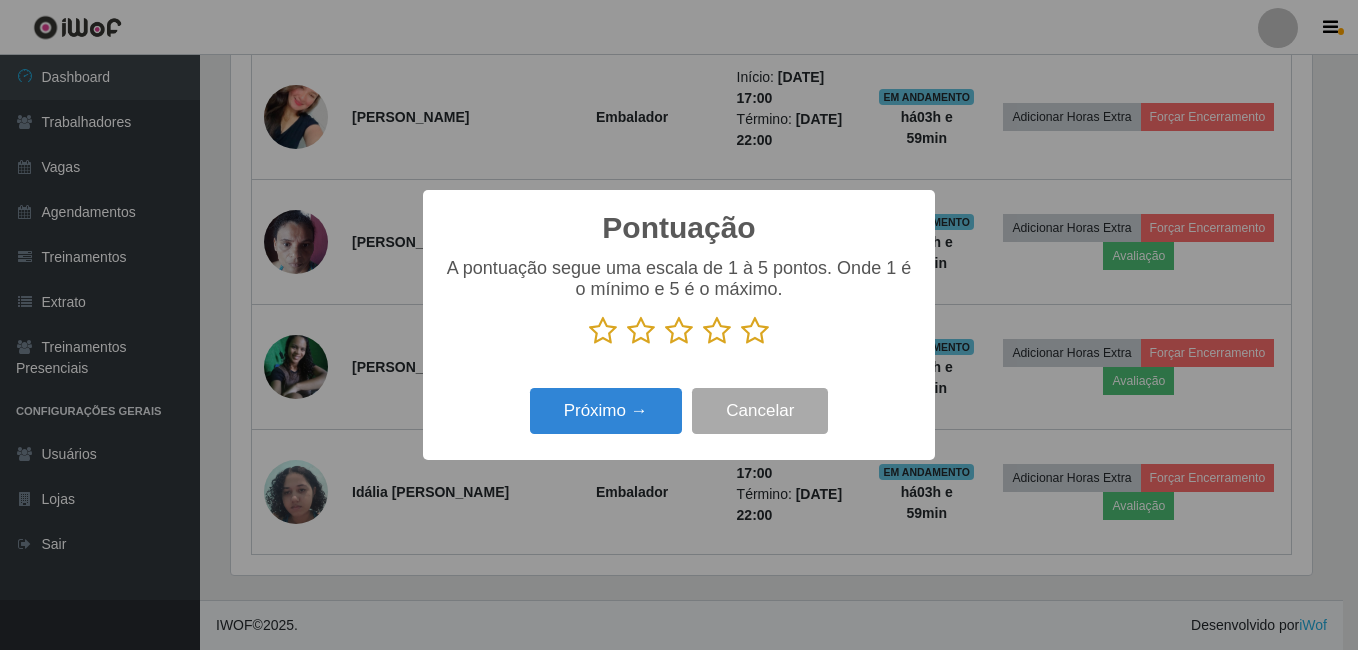 drag, startPoint x: 760, startPoint y: 331, endPoint x: 713, endPoint y: 342, distance: 48.270073 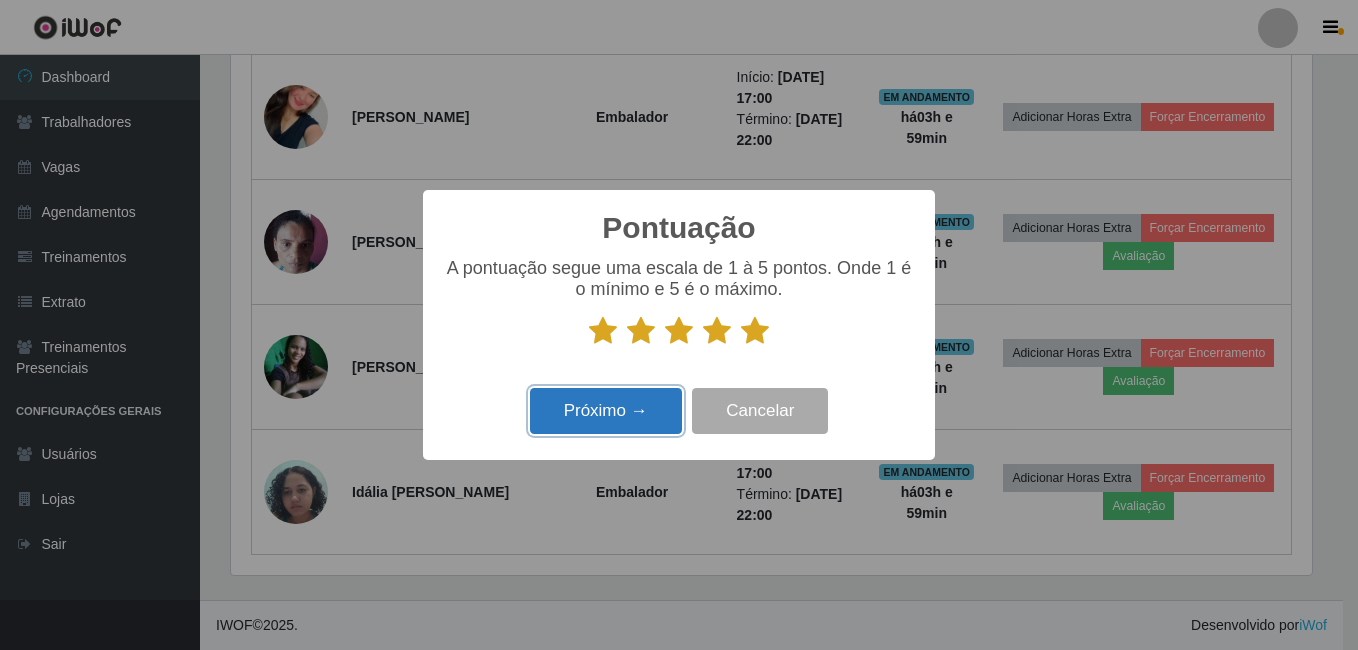 click on "Próximo →" at bounding box center (606, 411) 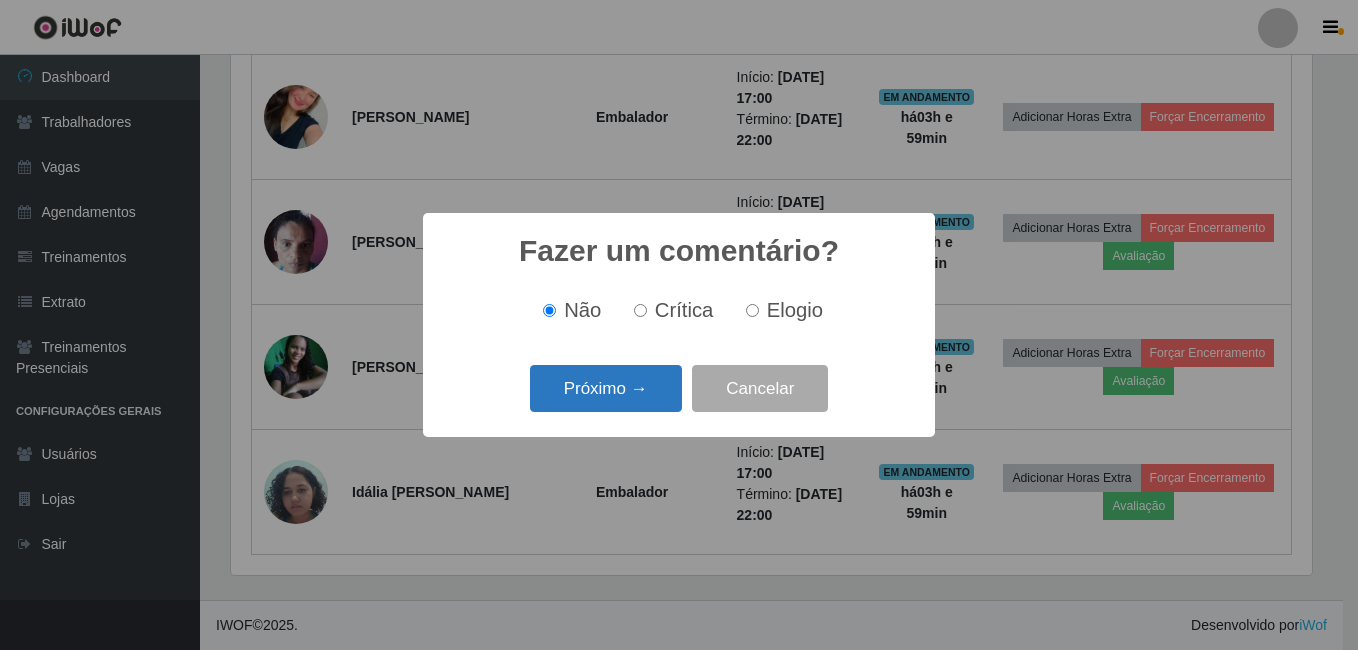 click on "Próximo →" at bounding box center (606, 388) 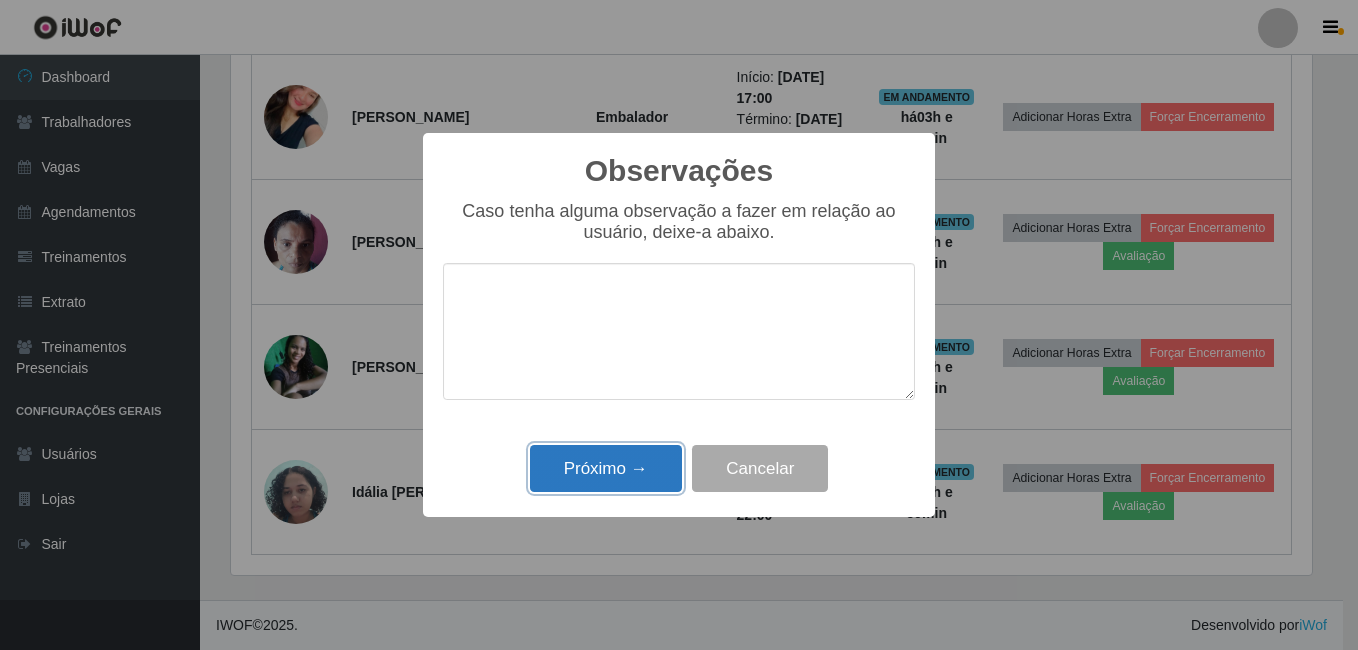 click on "Próximo →" at bounding box center (606, 468) 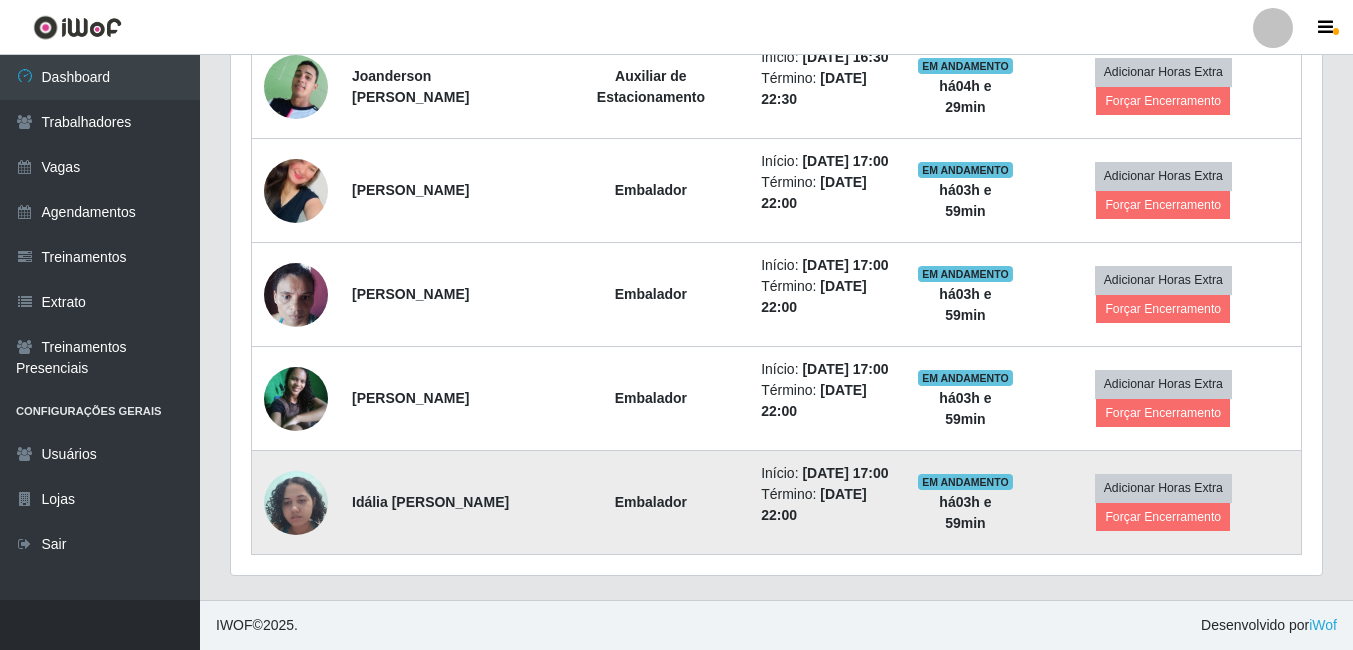 scroll, scrollTop: 1247, scrollLeft: 0, axis: vertical 